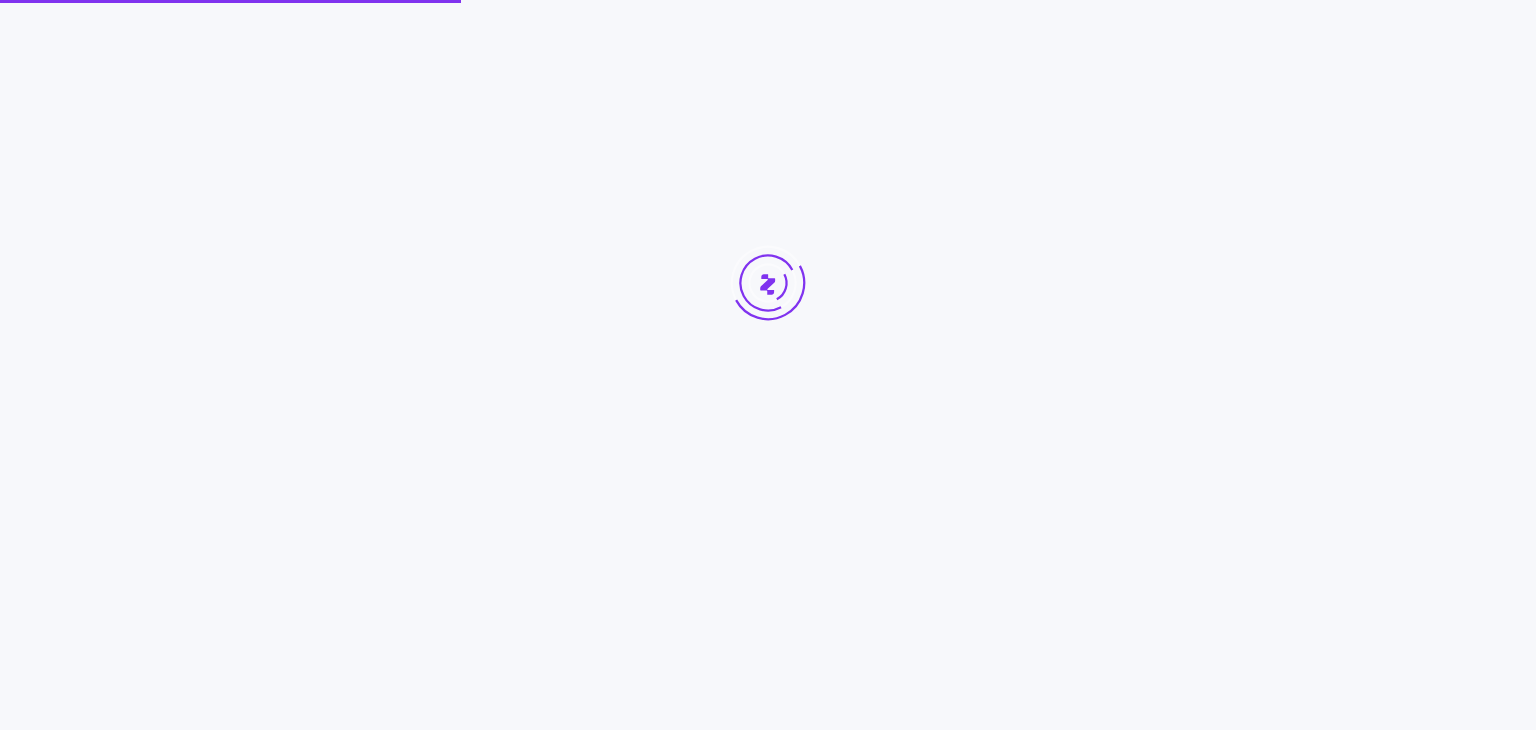 scroll, scrollTop: 0, scrollLeft: 0, axis: both 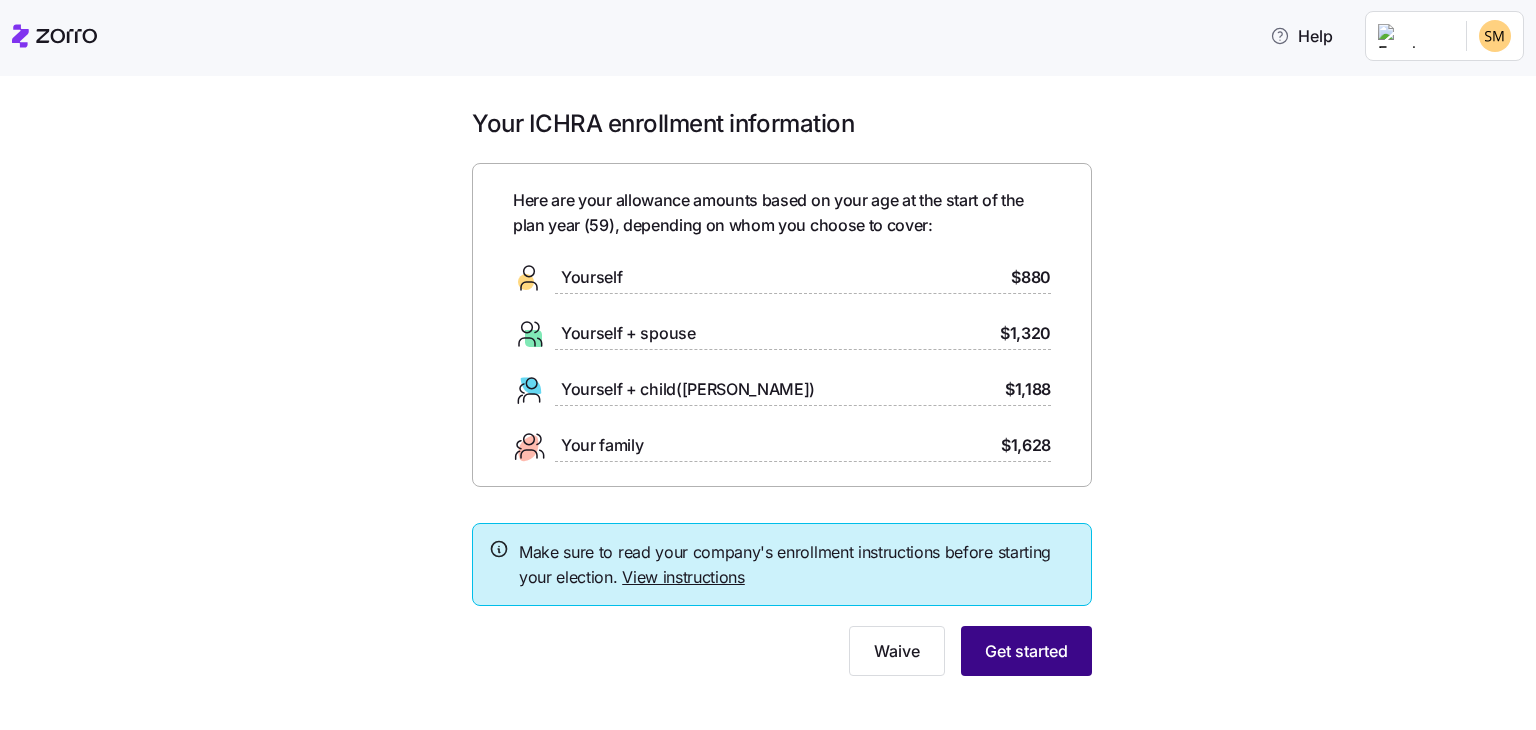 click on "Get started" at bounding box center [1026, 651] 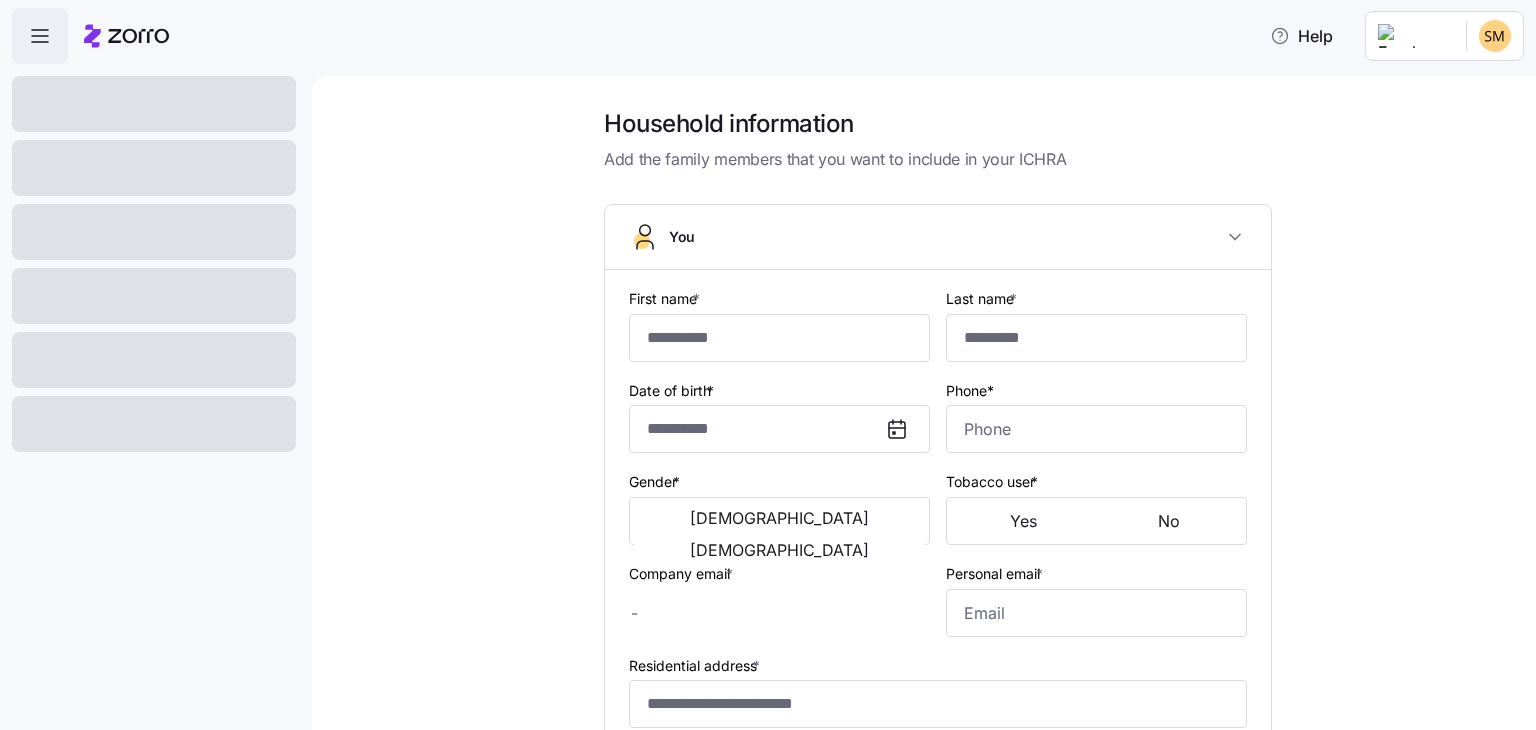 type on "****" 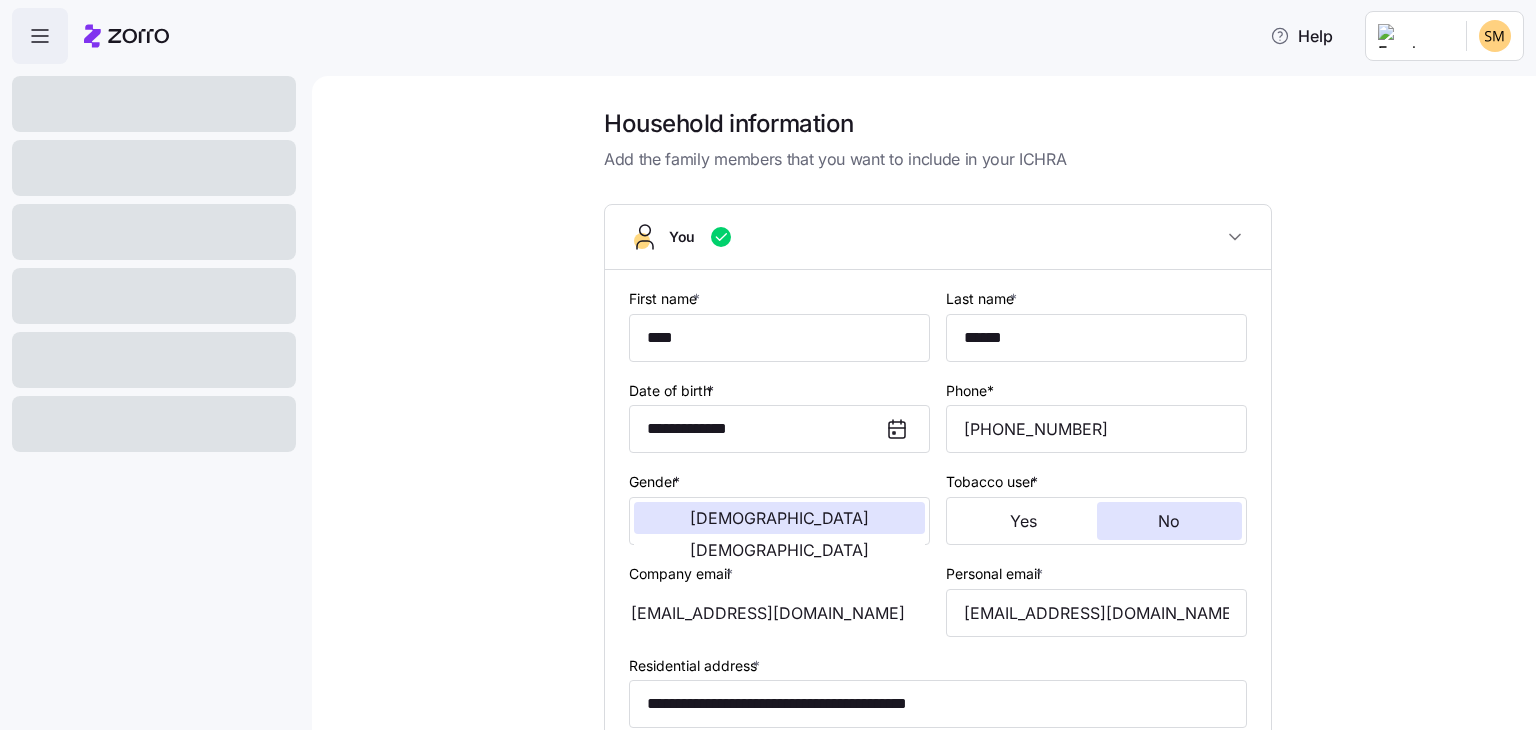 type on "**********" 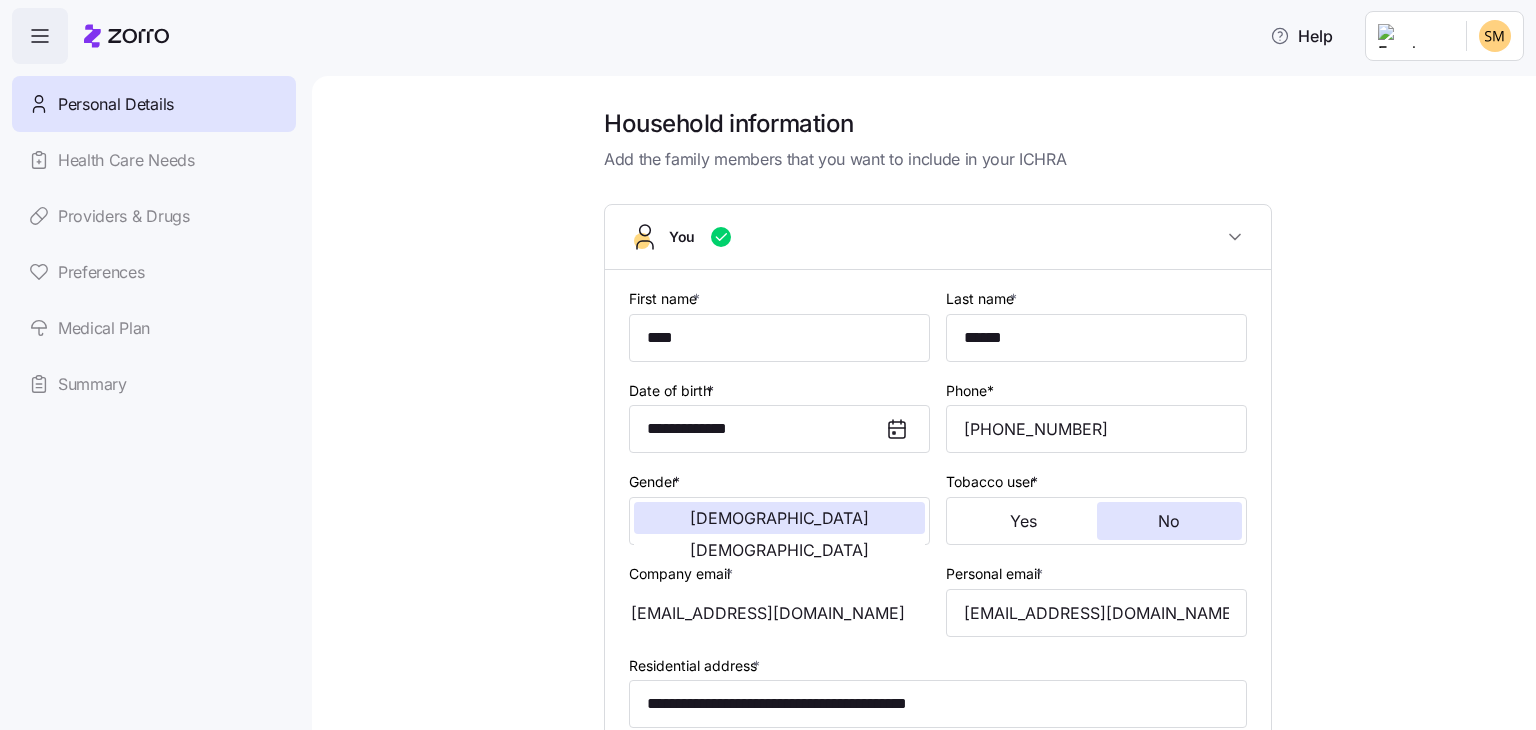 click on "**********" at bounding box center [938, 647] 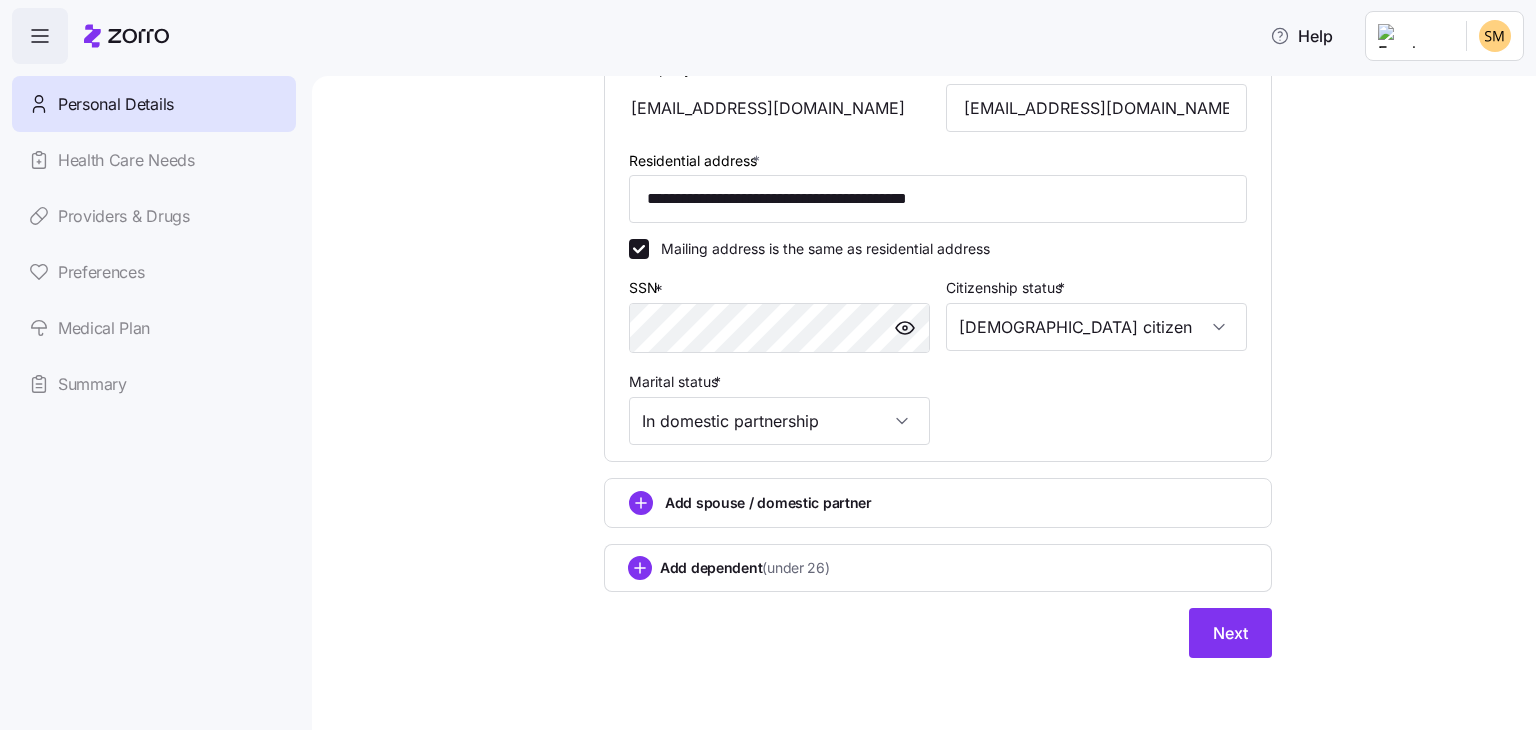 scroll, scrollTop: 507, scrollLeft: 0, axis: vertical 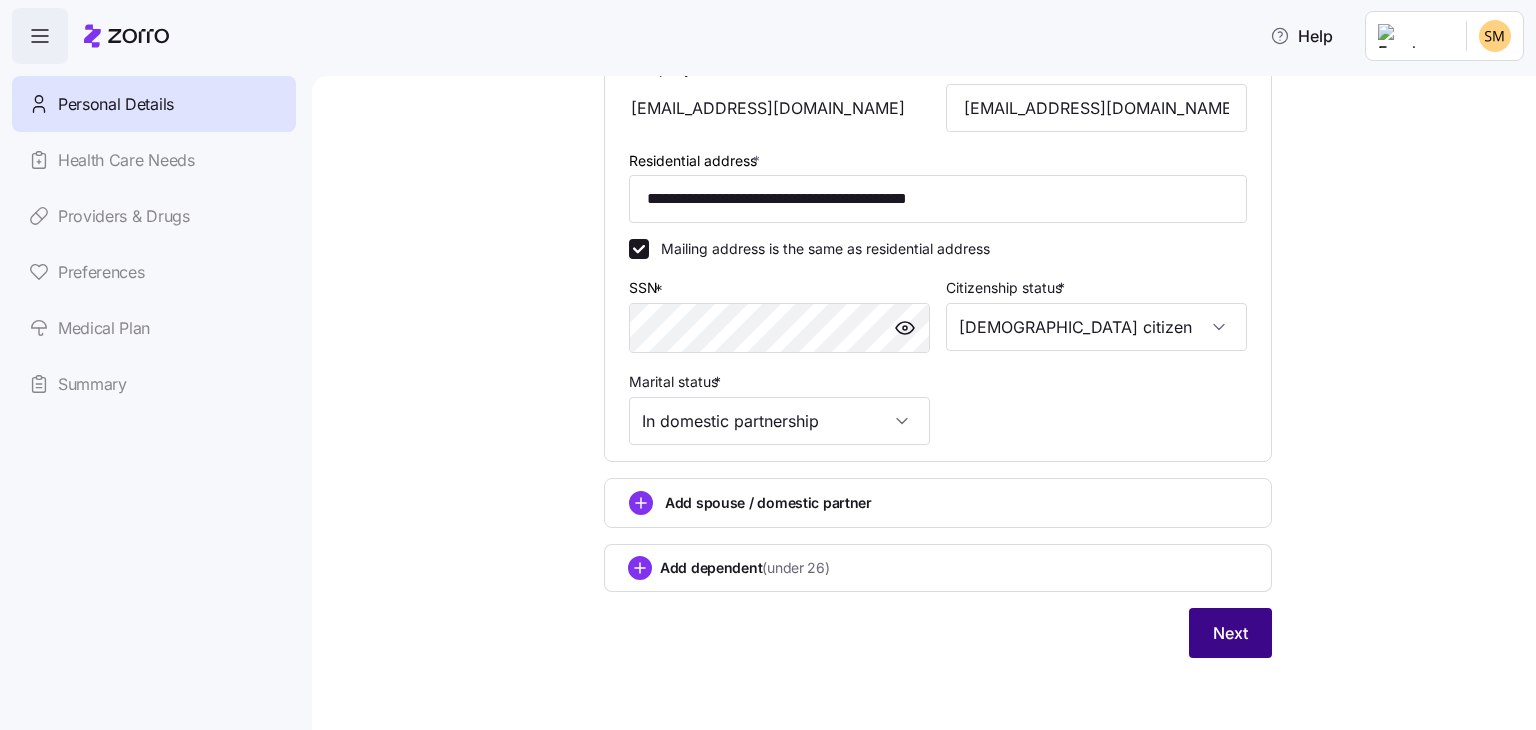 click on "Next" at bounding box center [1230, 633] 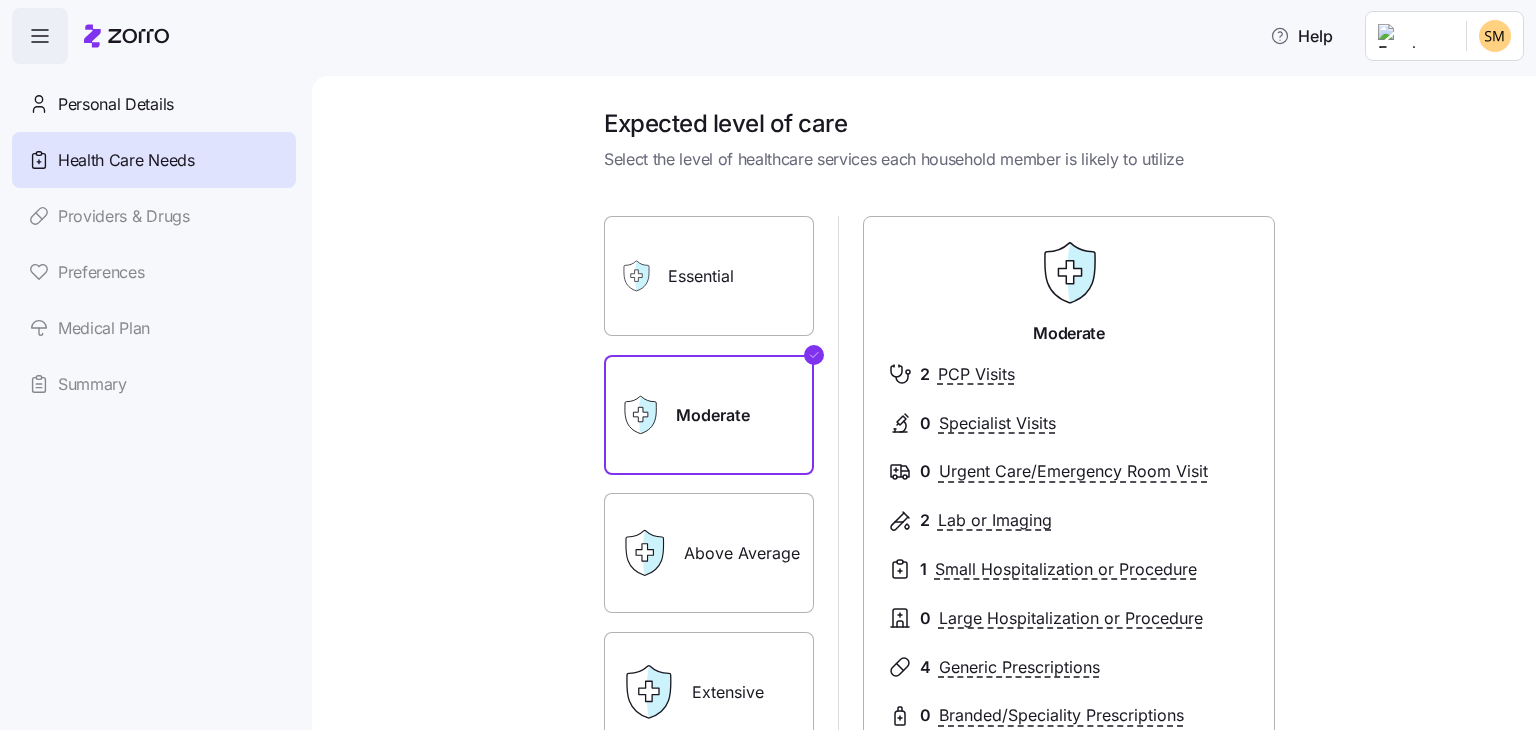 click on "Expected level of care Select the level of healthcare services each household member is likely to utilize Essential Moderate Above Average Extensive Moderate 2 PCP Visits 0 Specialist Visits 0 Urgent Care/Emergency Room Visit 2 Lab or Imaging 1 Small Hospitalization or Procedure 0 Large Hospitalization or Procedure 4 Generic Prescriptions 0 Branded/Speciality Prescriptions Save Your care needs and preferences help us recommend the right health plan and benefits. We keep it private, never share it with your employer or insurers, and it doesn't impact your eligibility or prices." at bounding box center (938, 534) 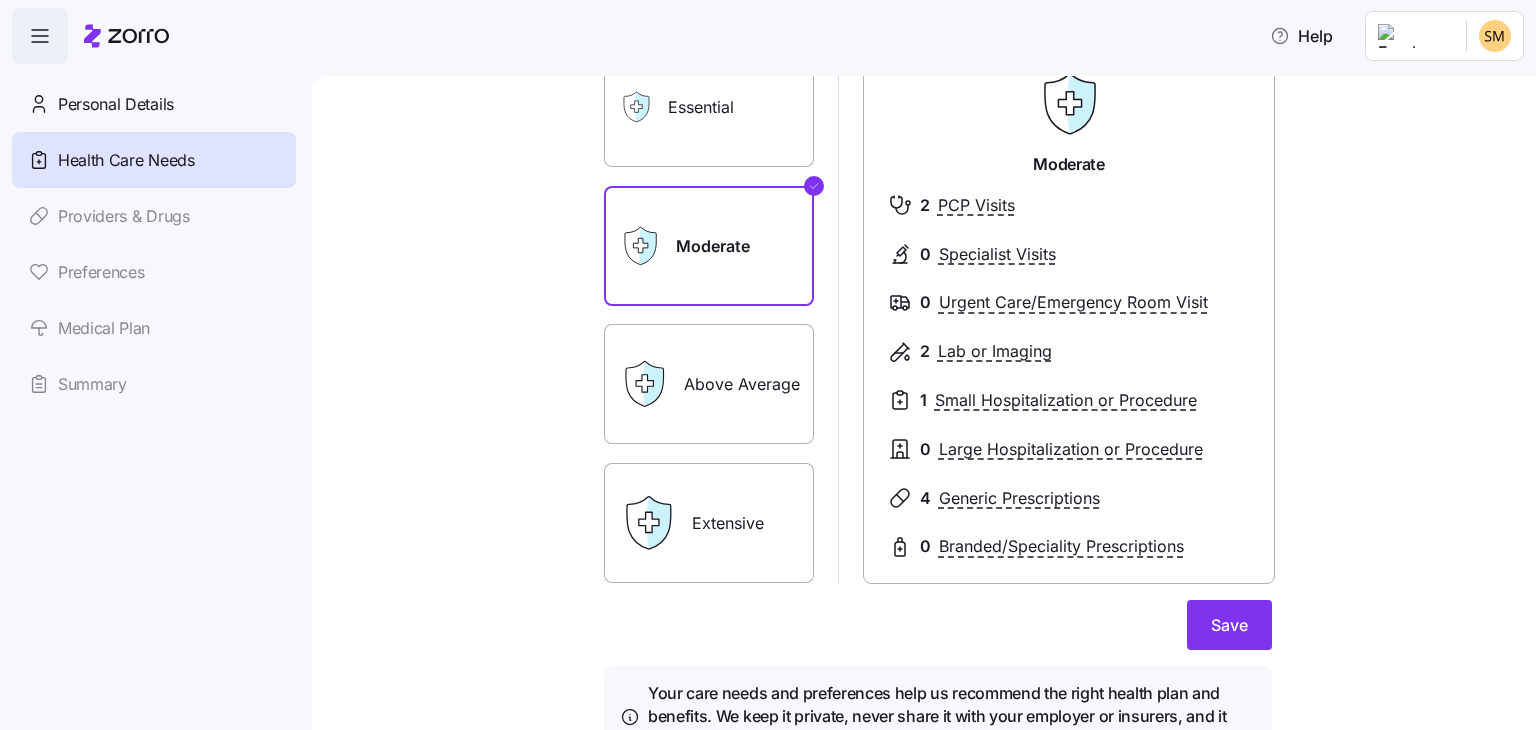 scroll, scrollTop: 279, scrollLeft: 0, axis: vertical 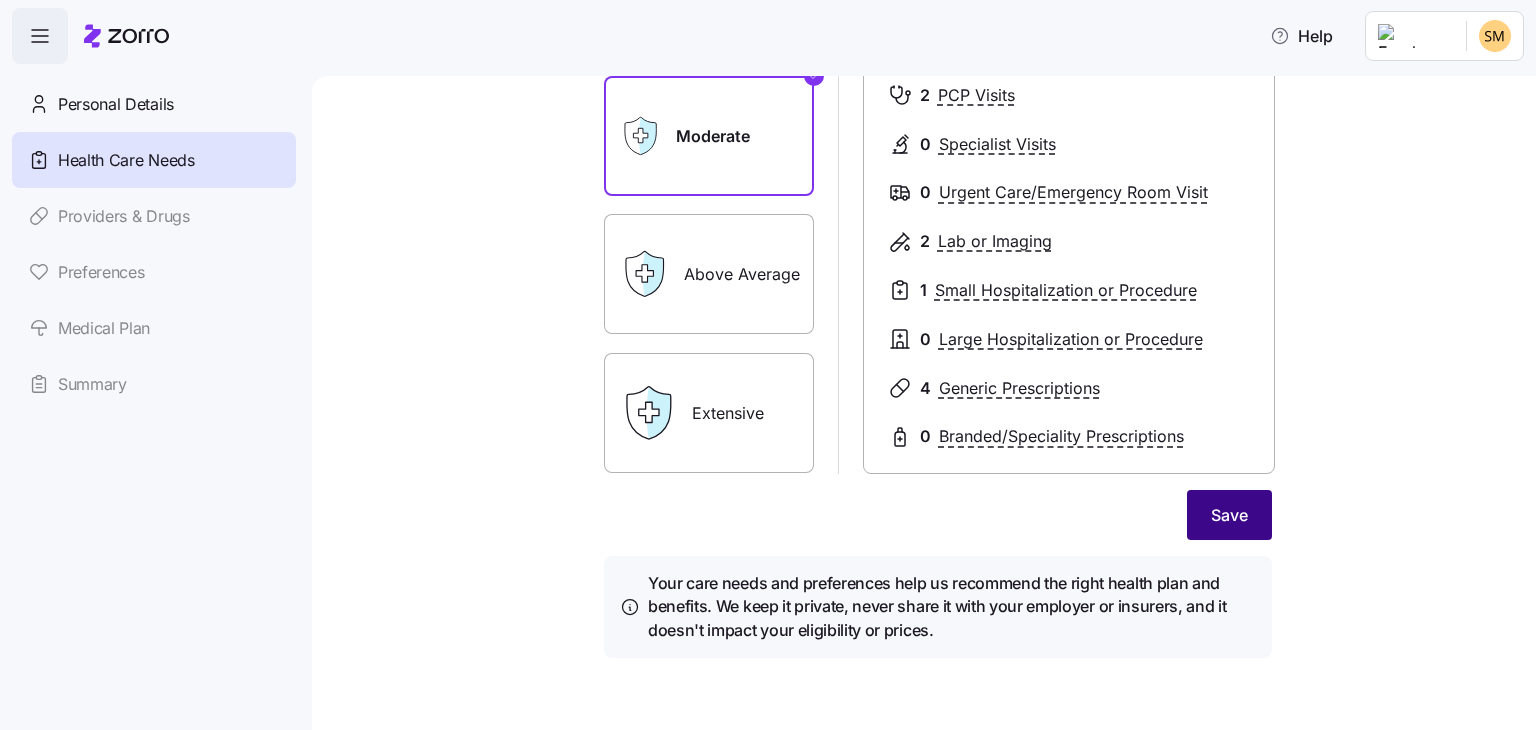 click on "Save" at bounding box center [1229, 515] 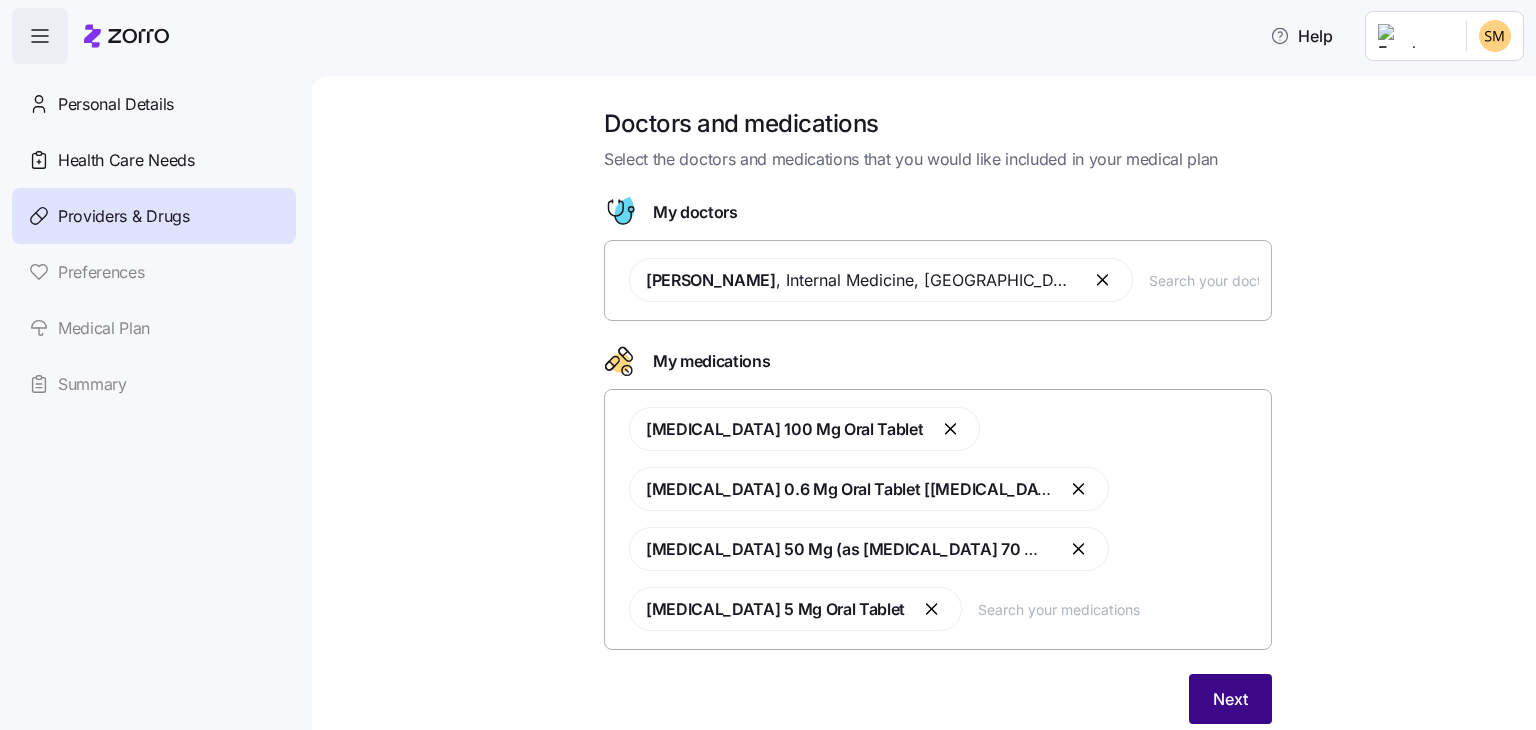 click on "Next" at bounding box center (1230, 699) 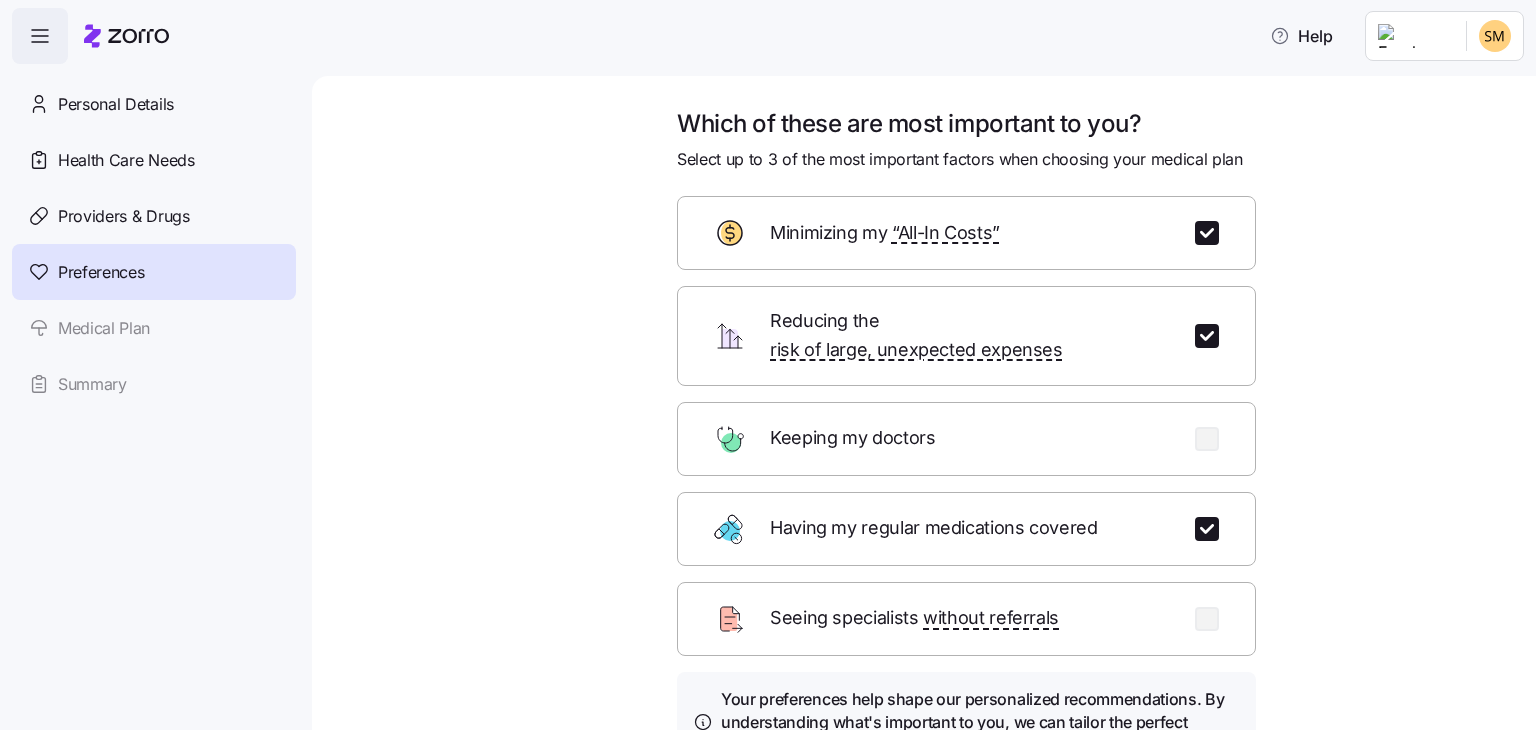 click on "Which of these are most important to you? Select up to 3 of the most important factors when choosing your medical plan Minimizing my    “All-In Costs”    Reducing the    risk of large, unexpected expenses    Keeping my doctors       Having my regular medications covered       Seeing specialists    without referrals    Your preferences help shape our personalized recommendations. By understanding what's important to you, we can tailor the perfect healthcare plan that matches your needs and preferences Next" at bounding box center [938, 499] 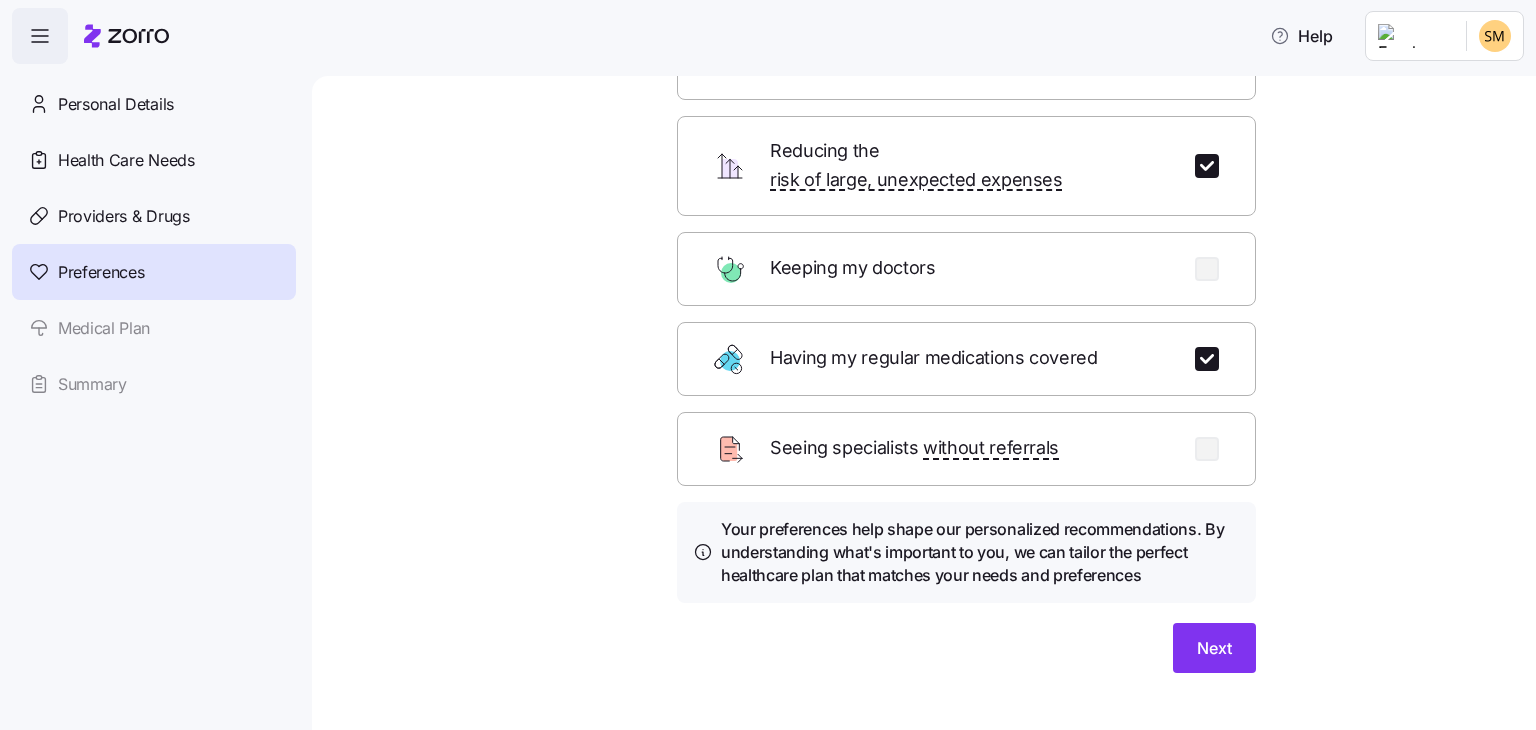 scroll, scrollTop: 182, scrollLeft: 0, axis: vertical 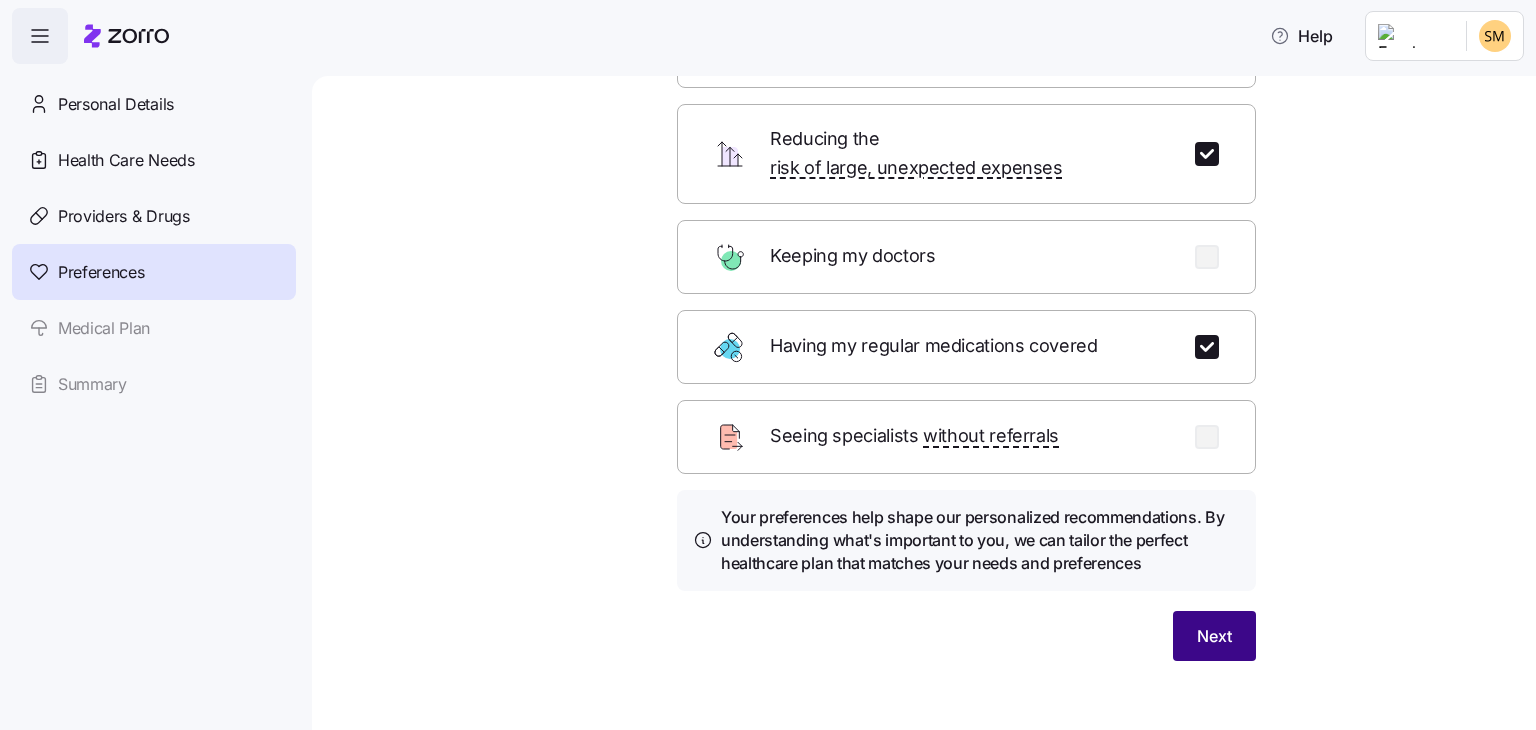 click on "Next" at bounding box center [1214, 636] 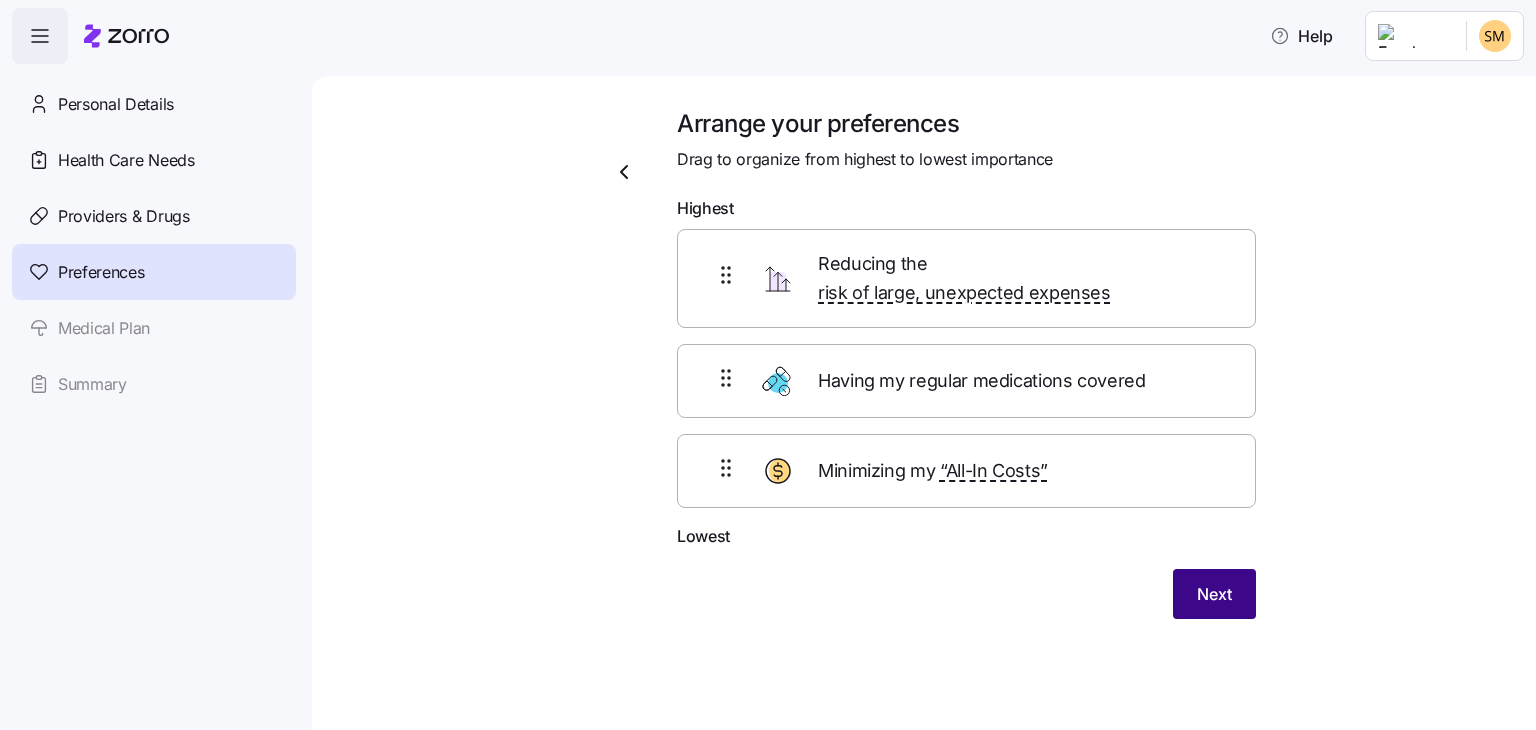 scroll, scrollTop: 0, scrollLeft: 0, axis: both 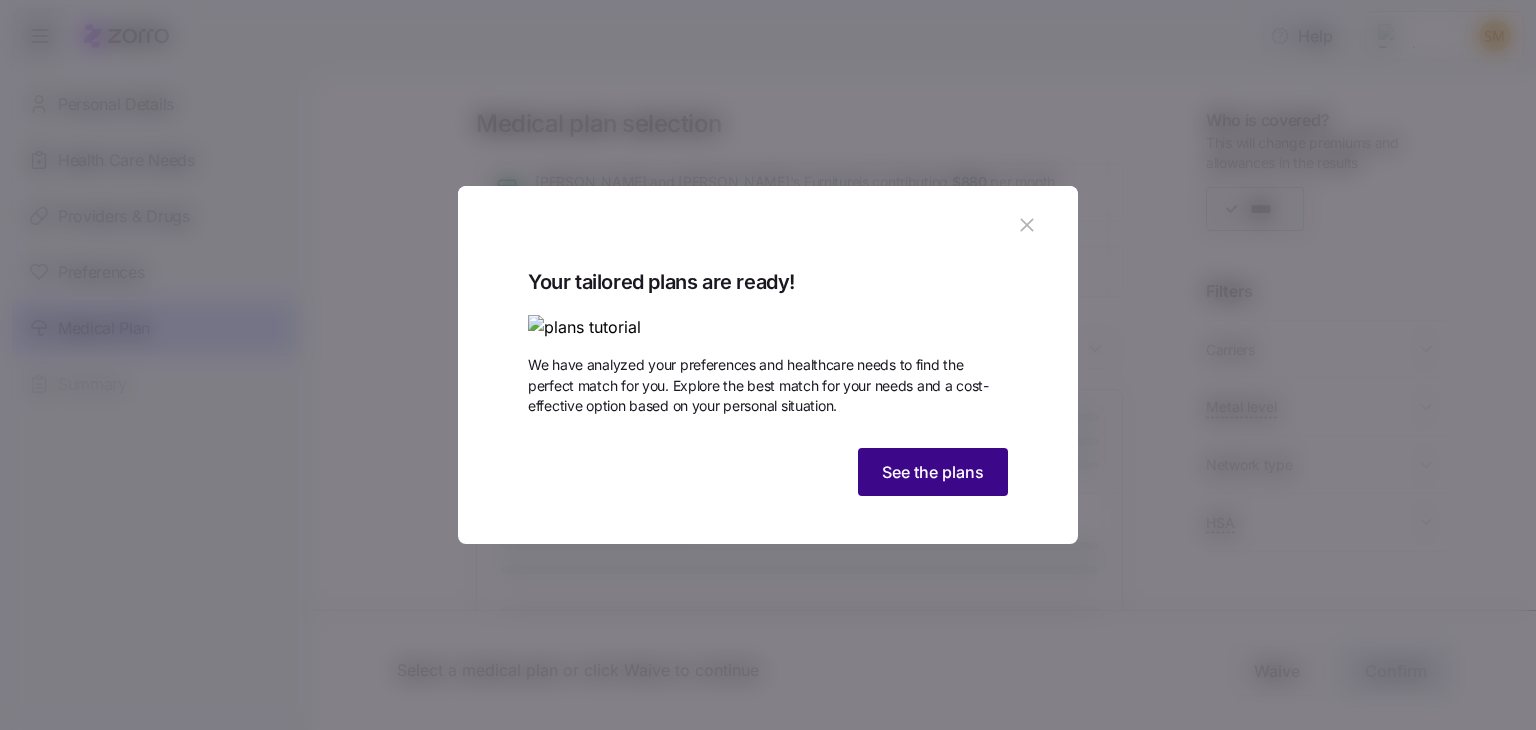 click on "See the plans" at bounding box center (933, 472) 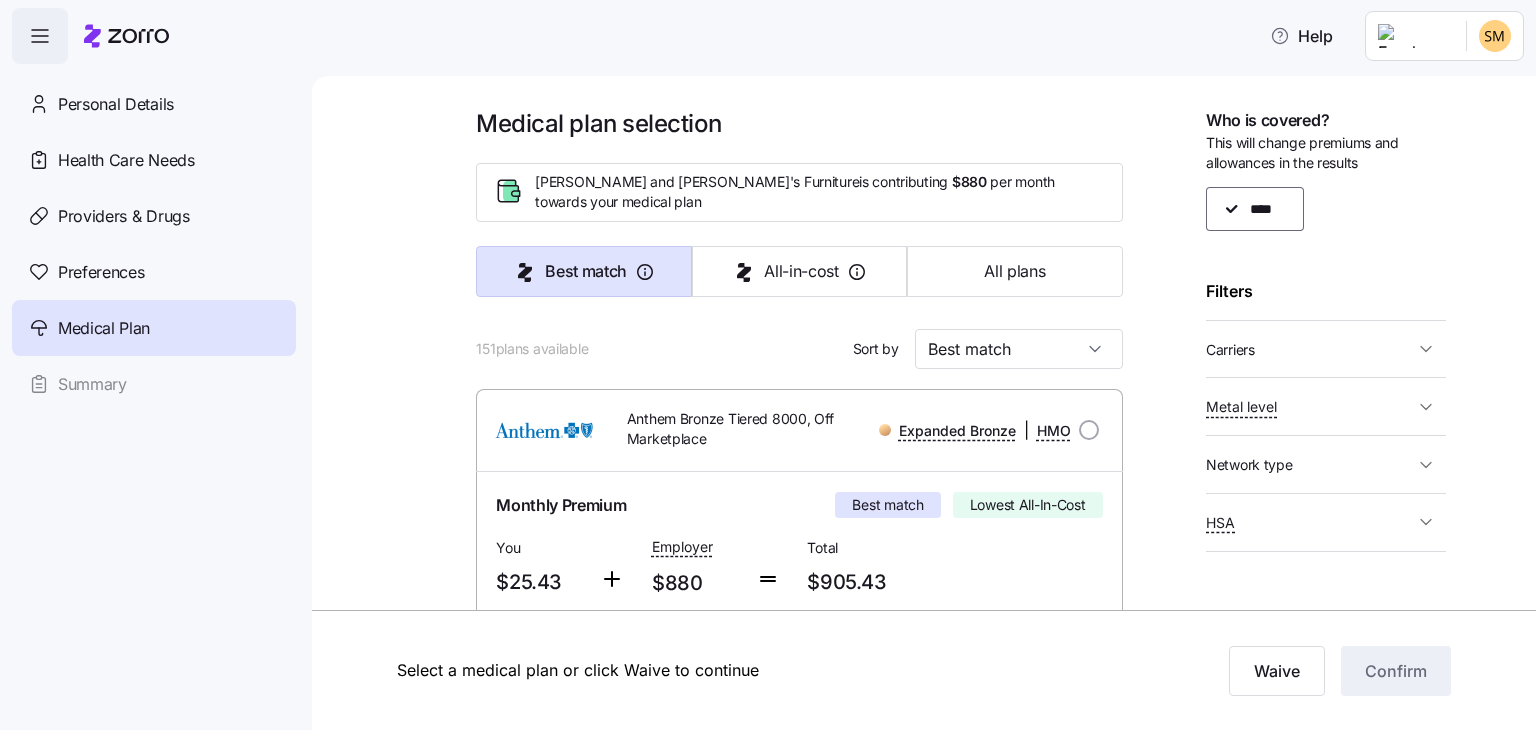 click 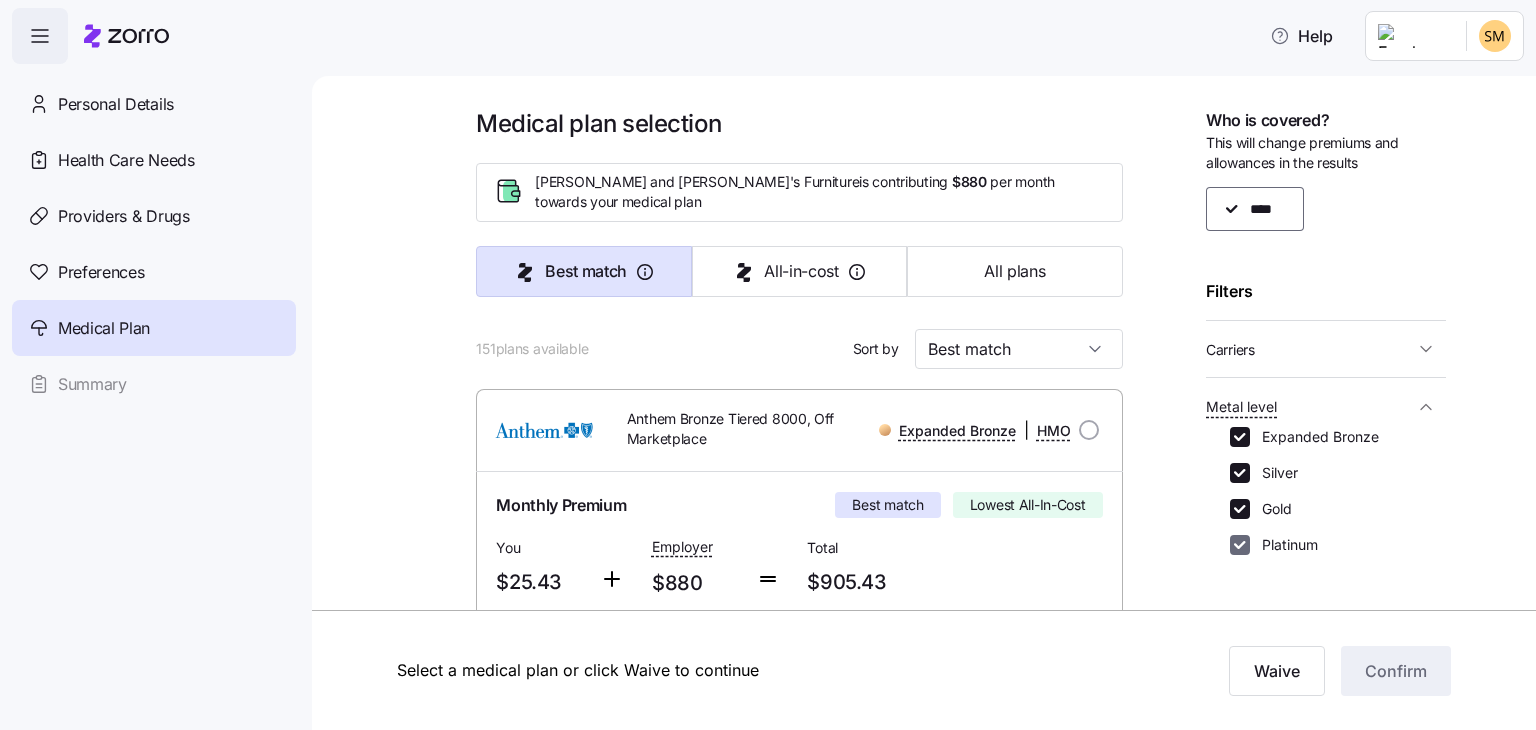 click on "Platinum" at bounding box center [1240, 545] 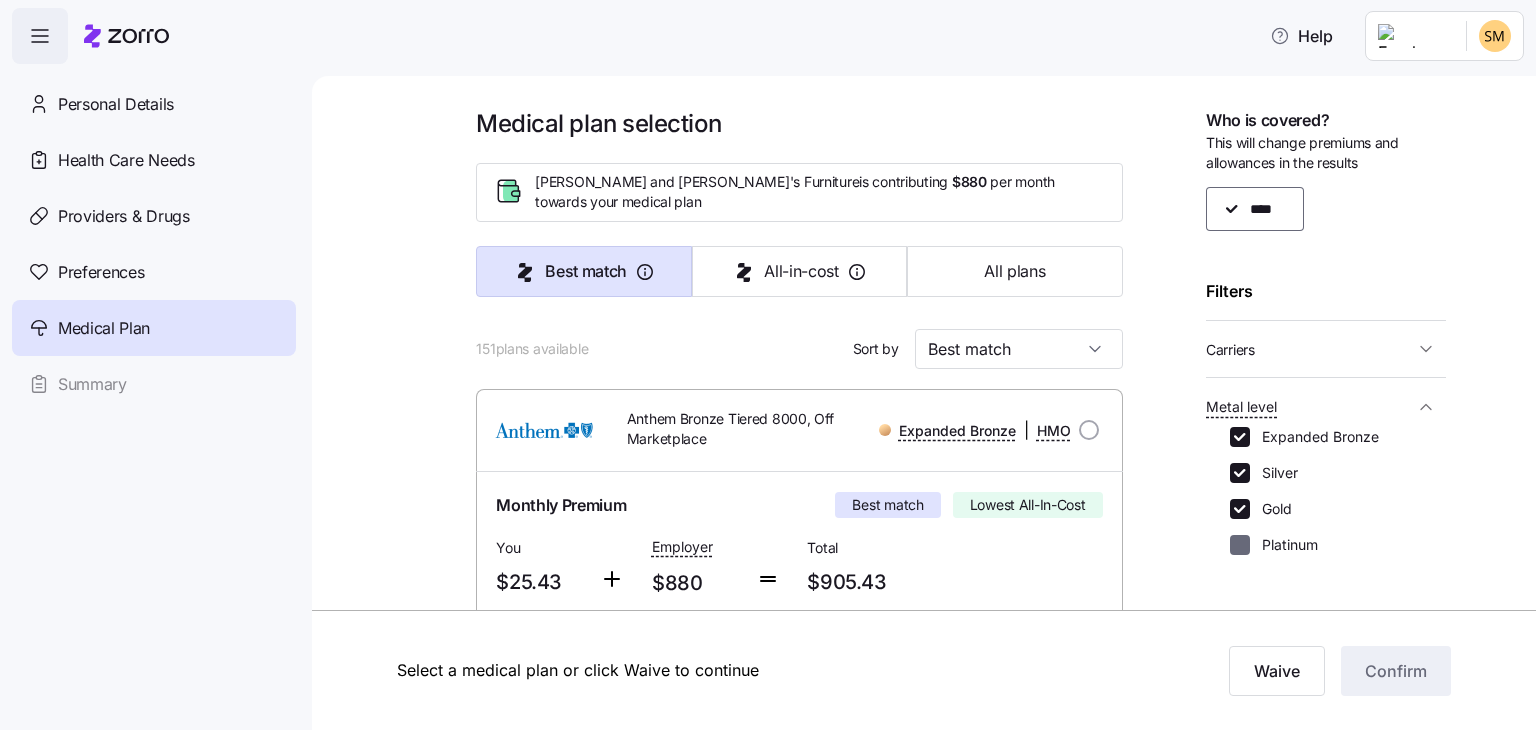 checkbox on "false" 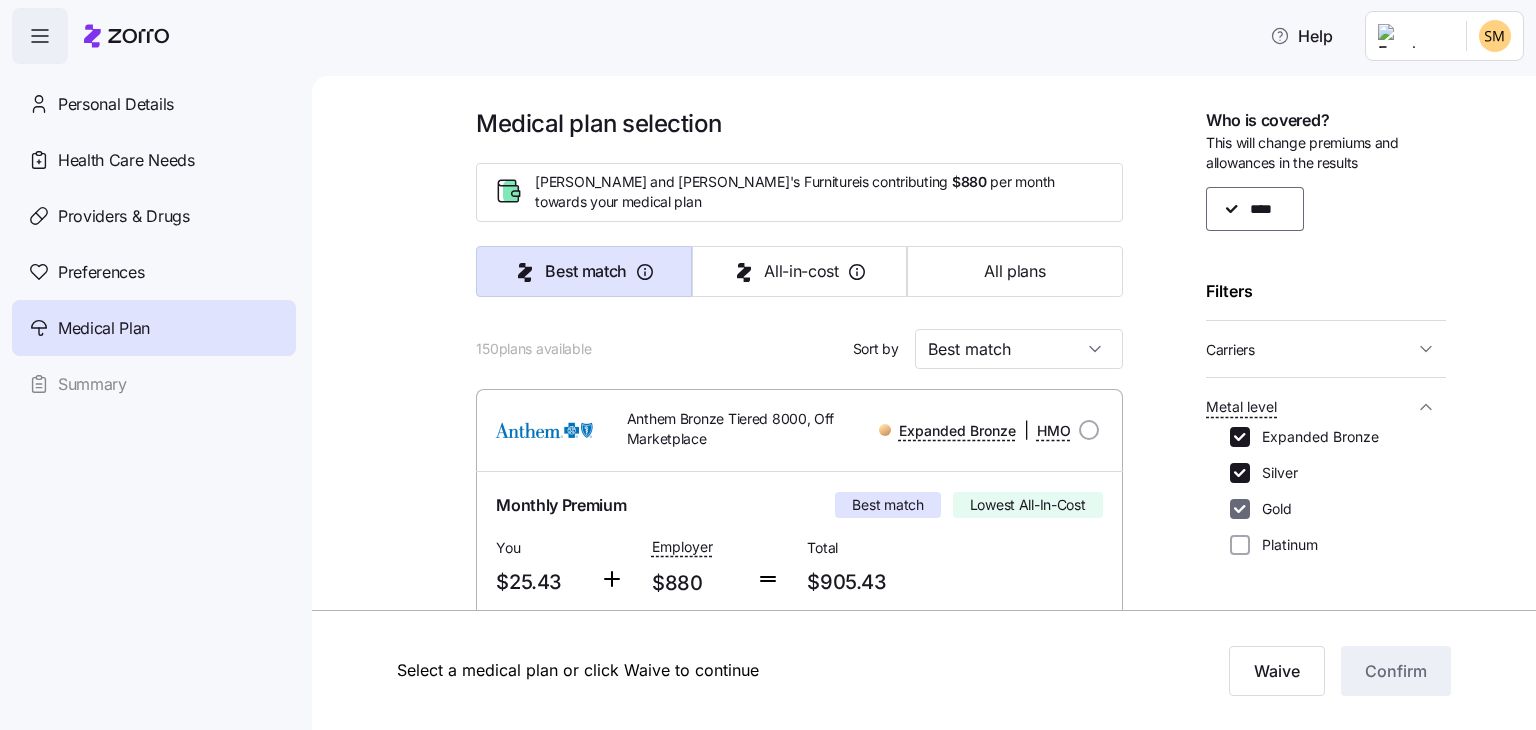 click on "Gold" at bounding box center [1240, 509] 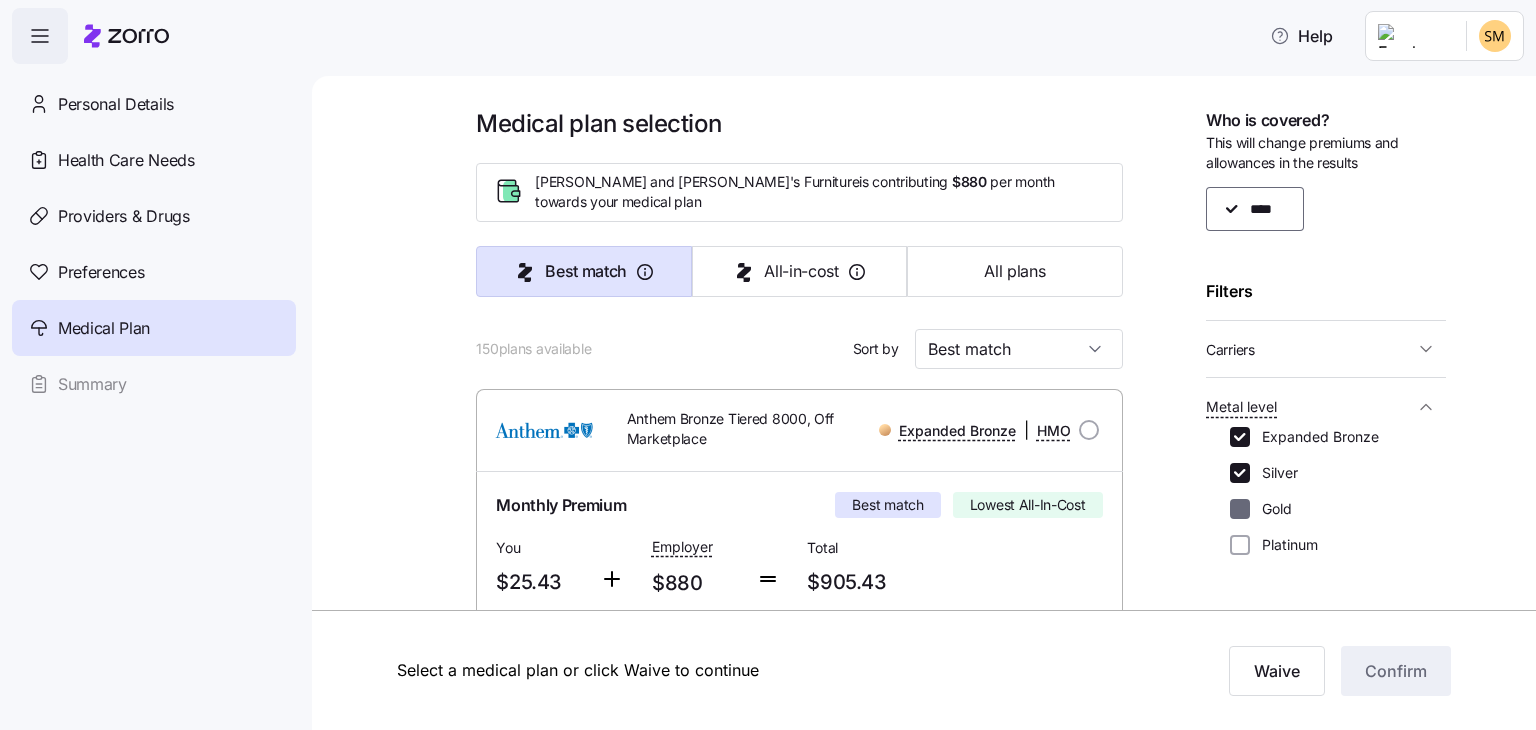 checkbox on "false" 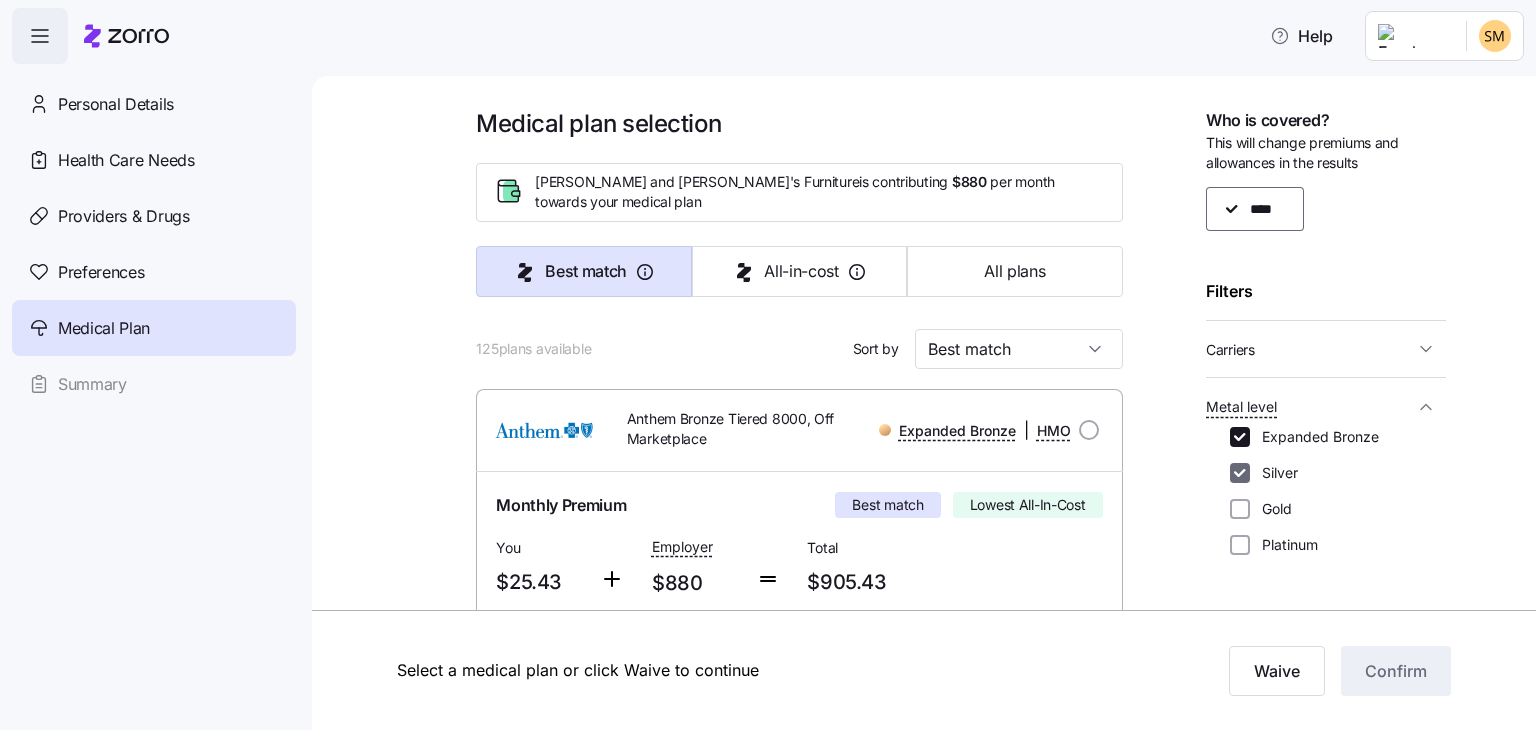 click on "Silver" at bounding box center [1240, 473] 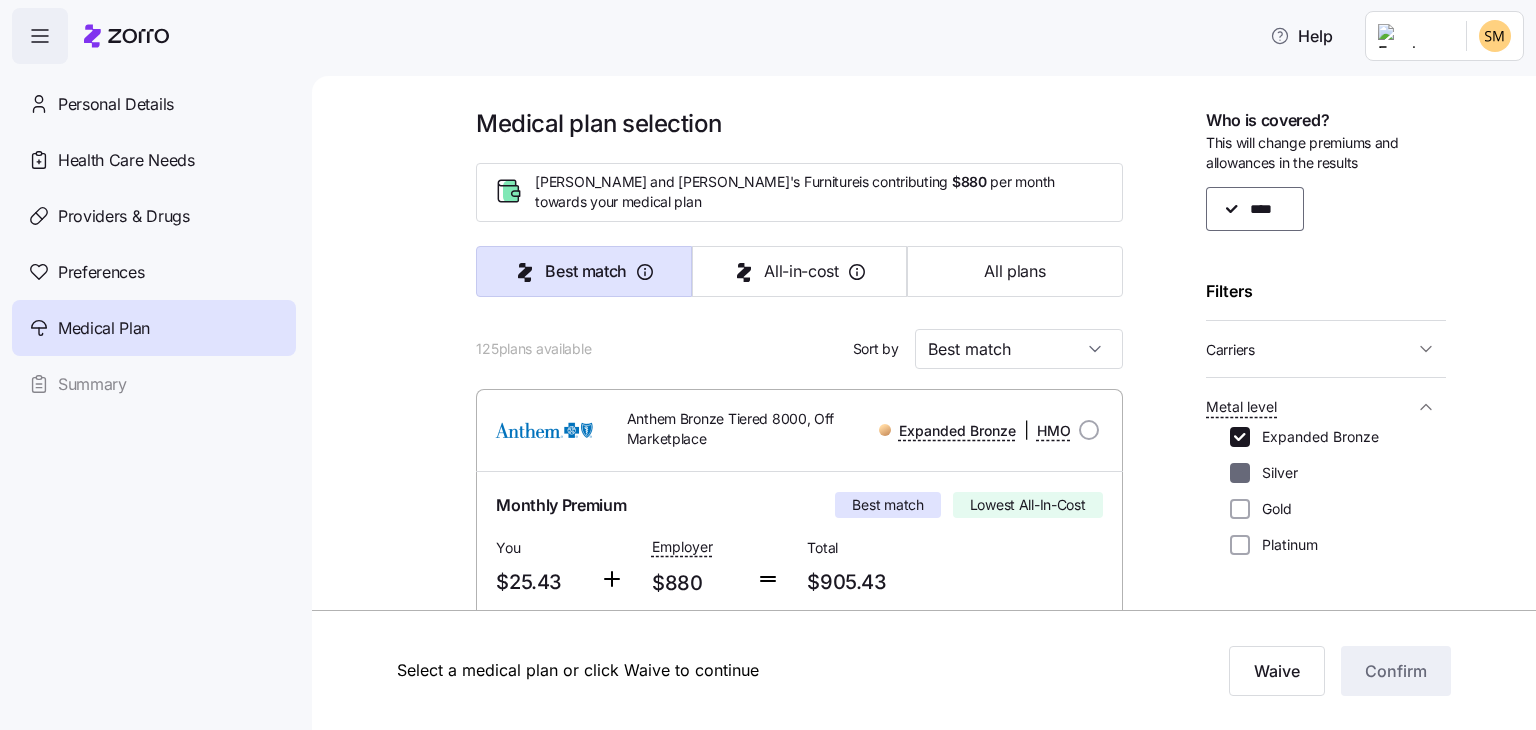 checkbox on "false" 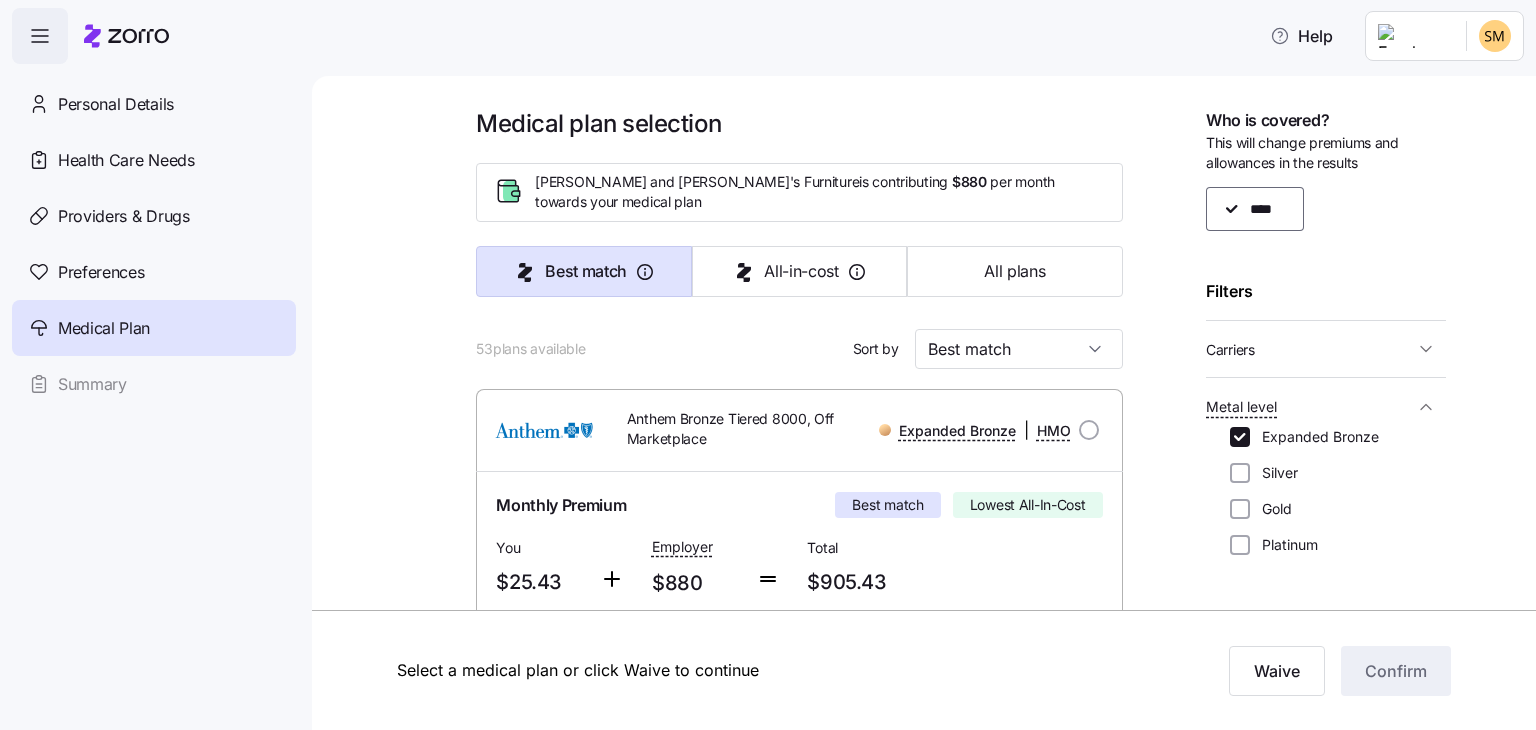 click 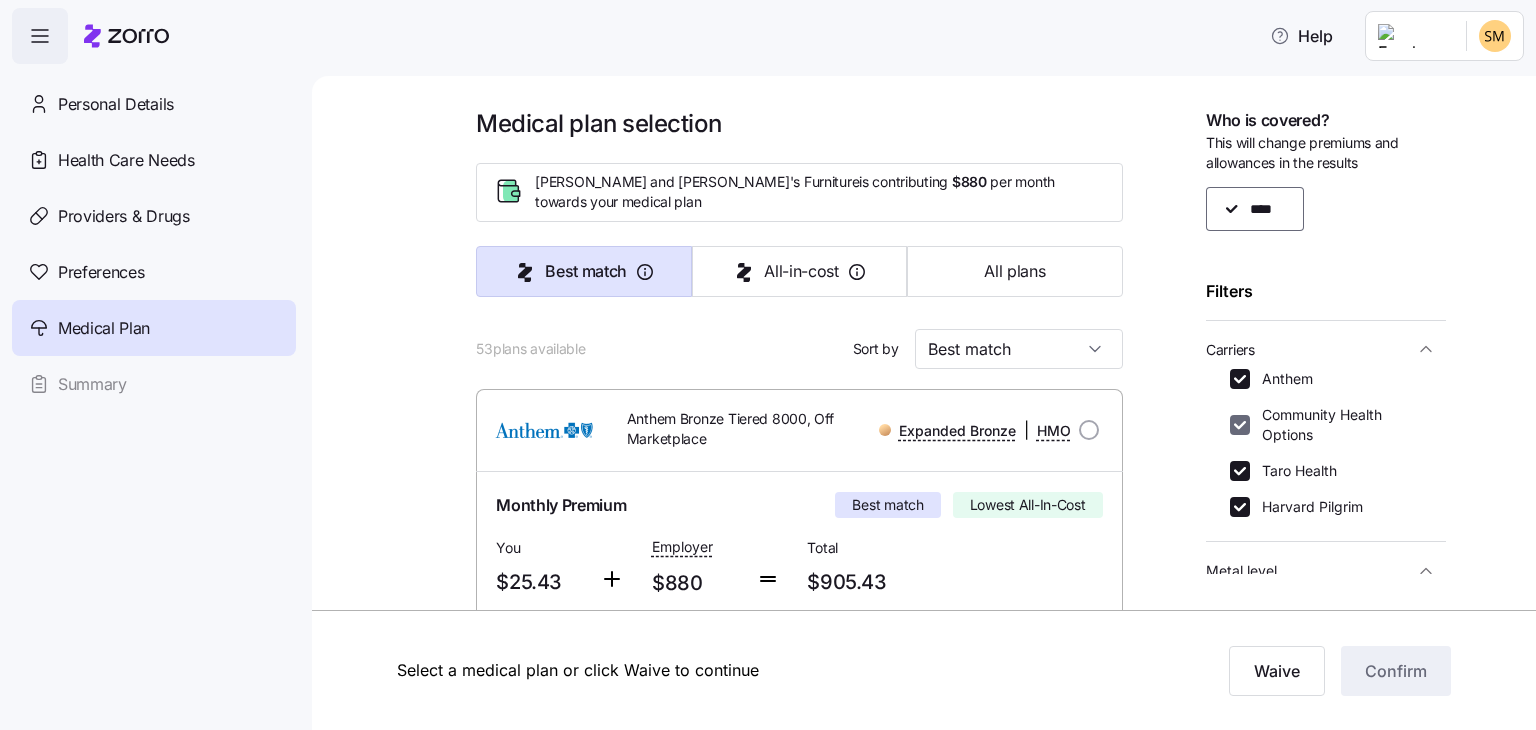 click on "Community Health Options" at bounding box center (1240, 425) 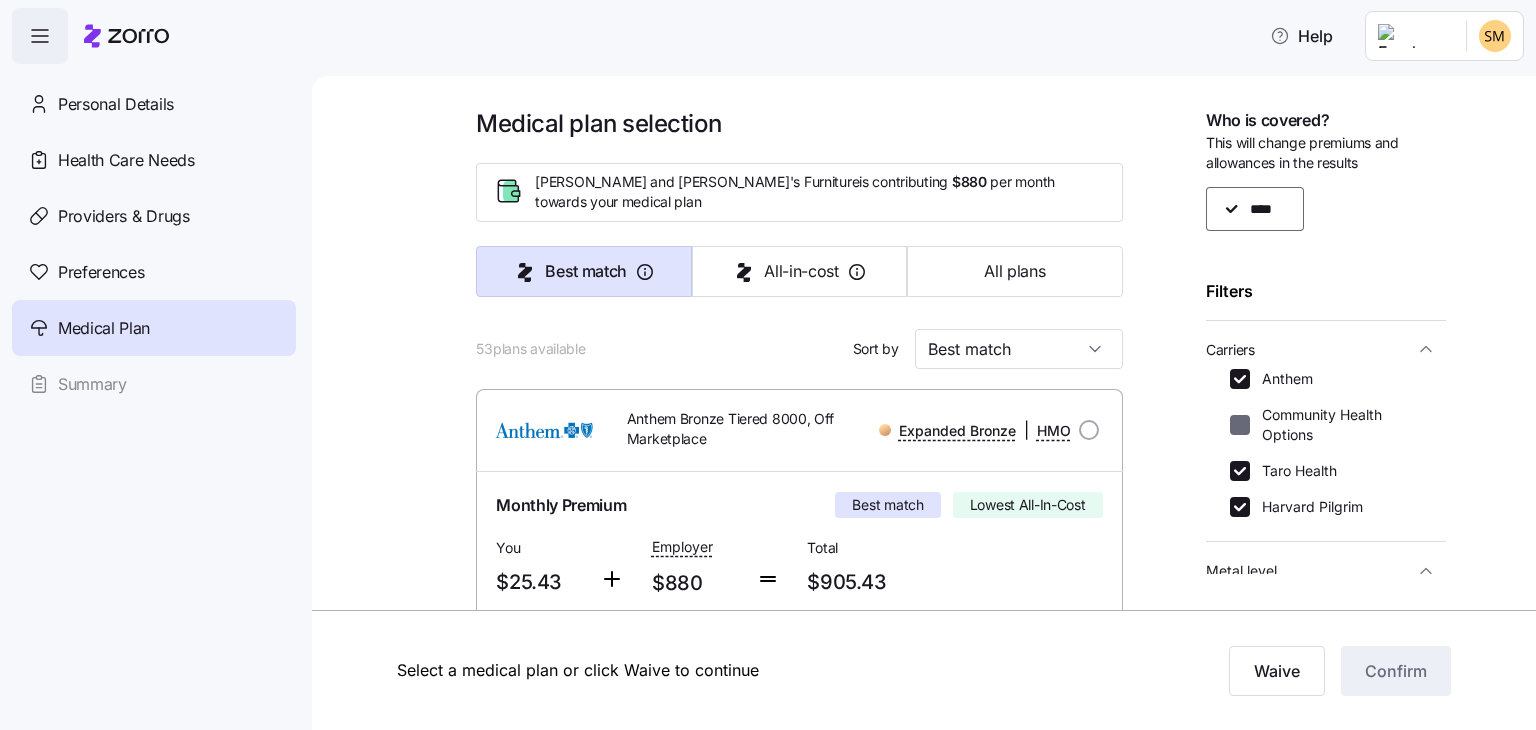 checkbox on "false" 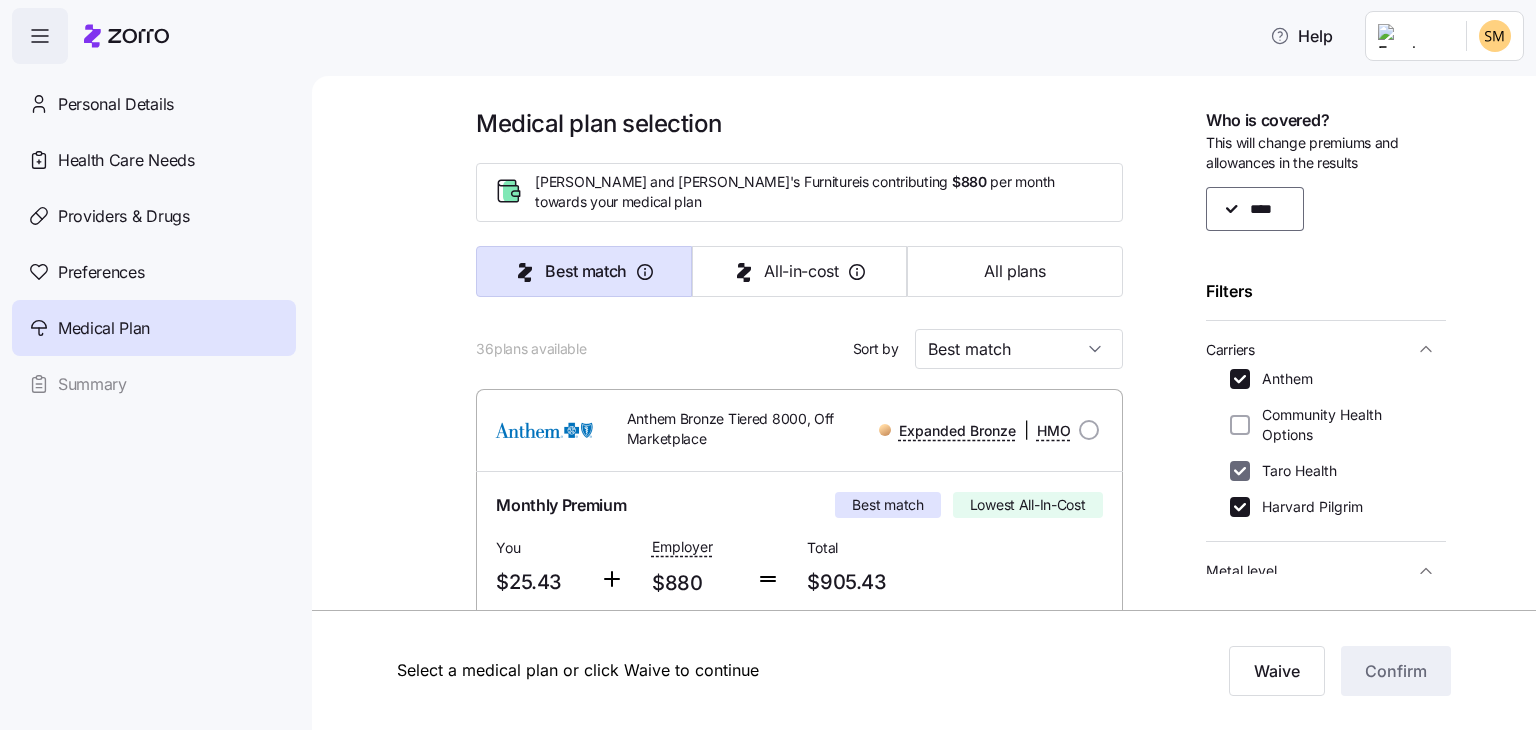 click on "Taro Health" at bounding box center (1240, 471) 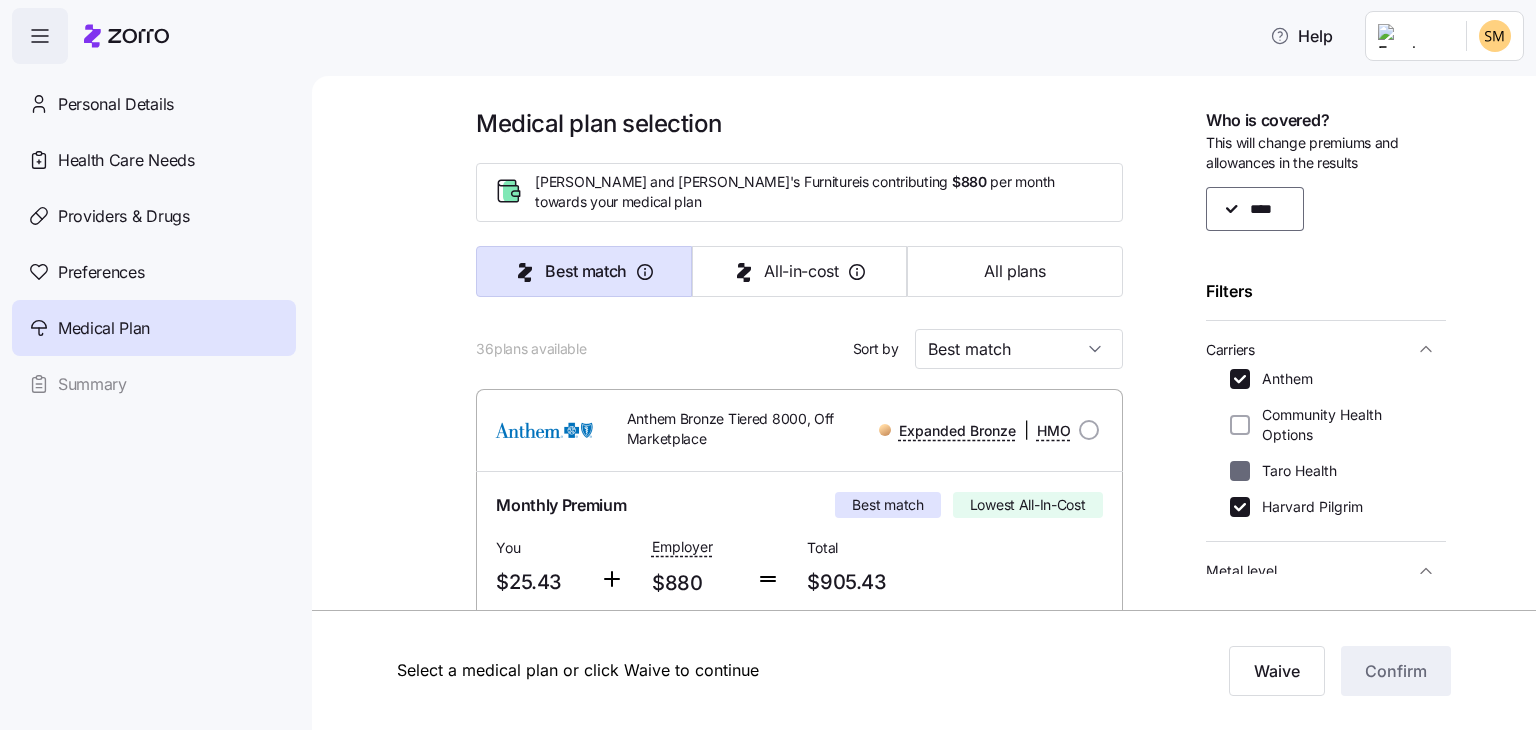 checkbox on "false" 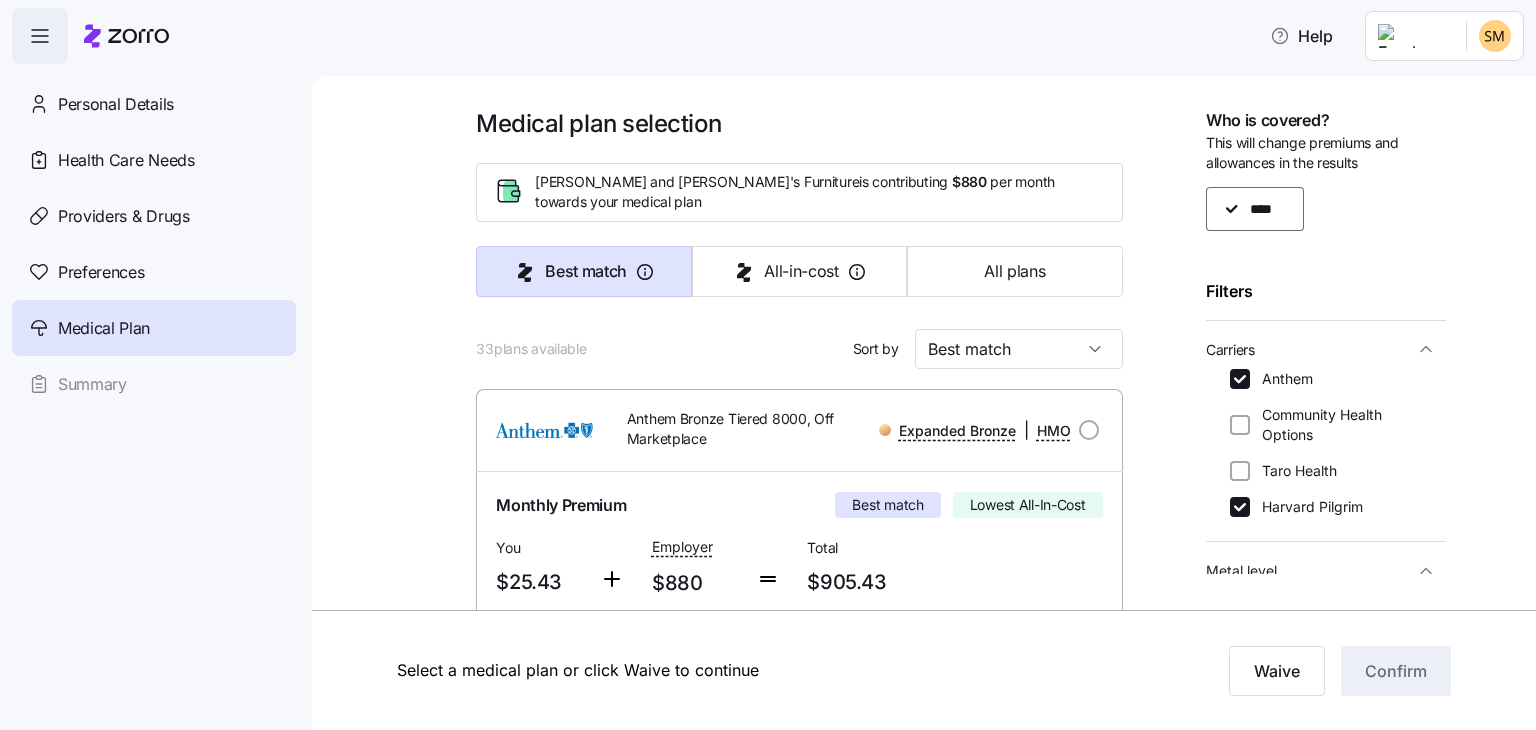 click at bounding box center (430, 2027) 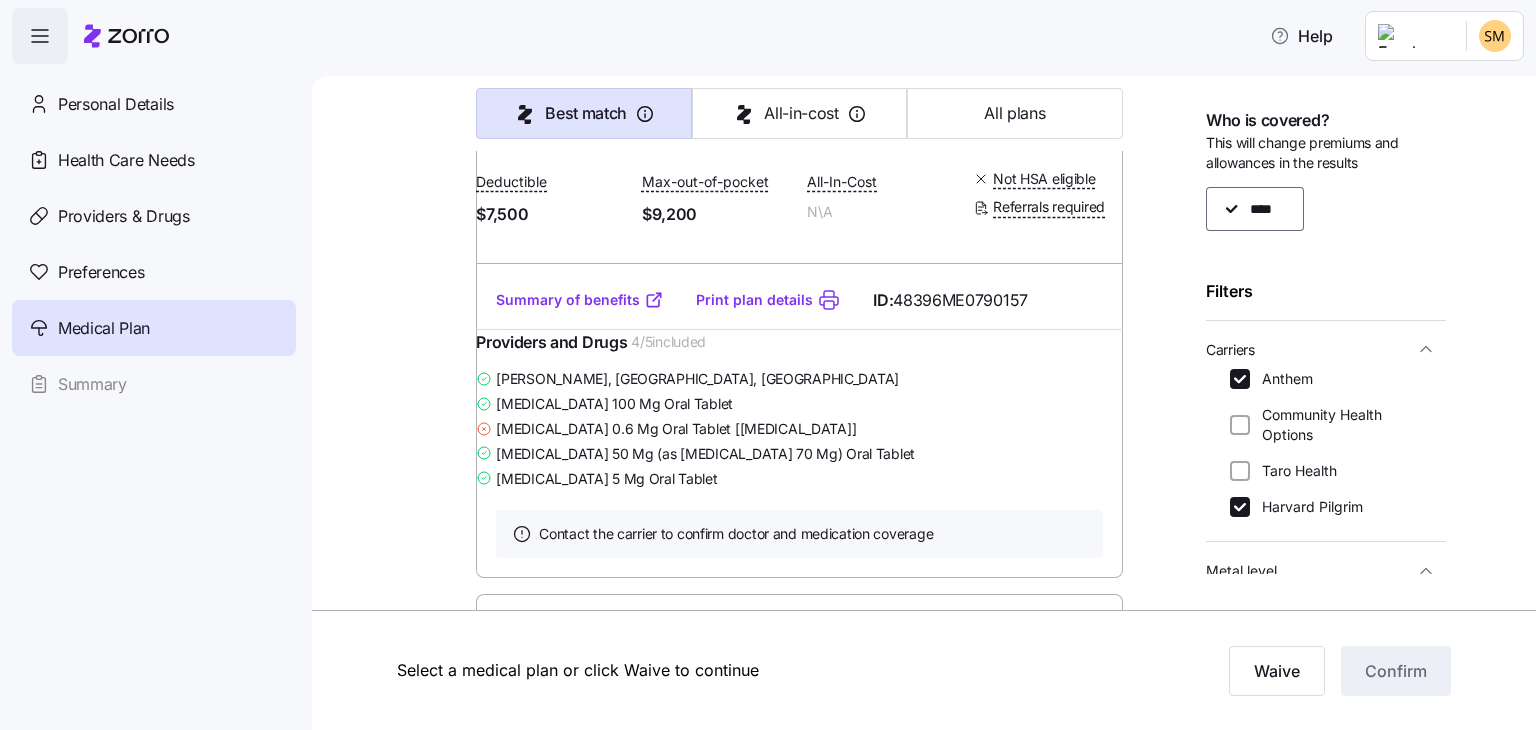 scroll, scrollTop: 3280, scrollLeft: 0, axis: vertical 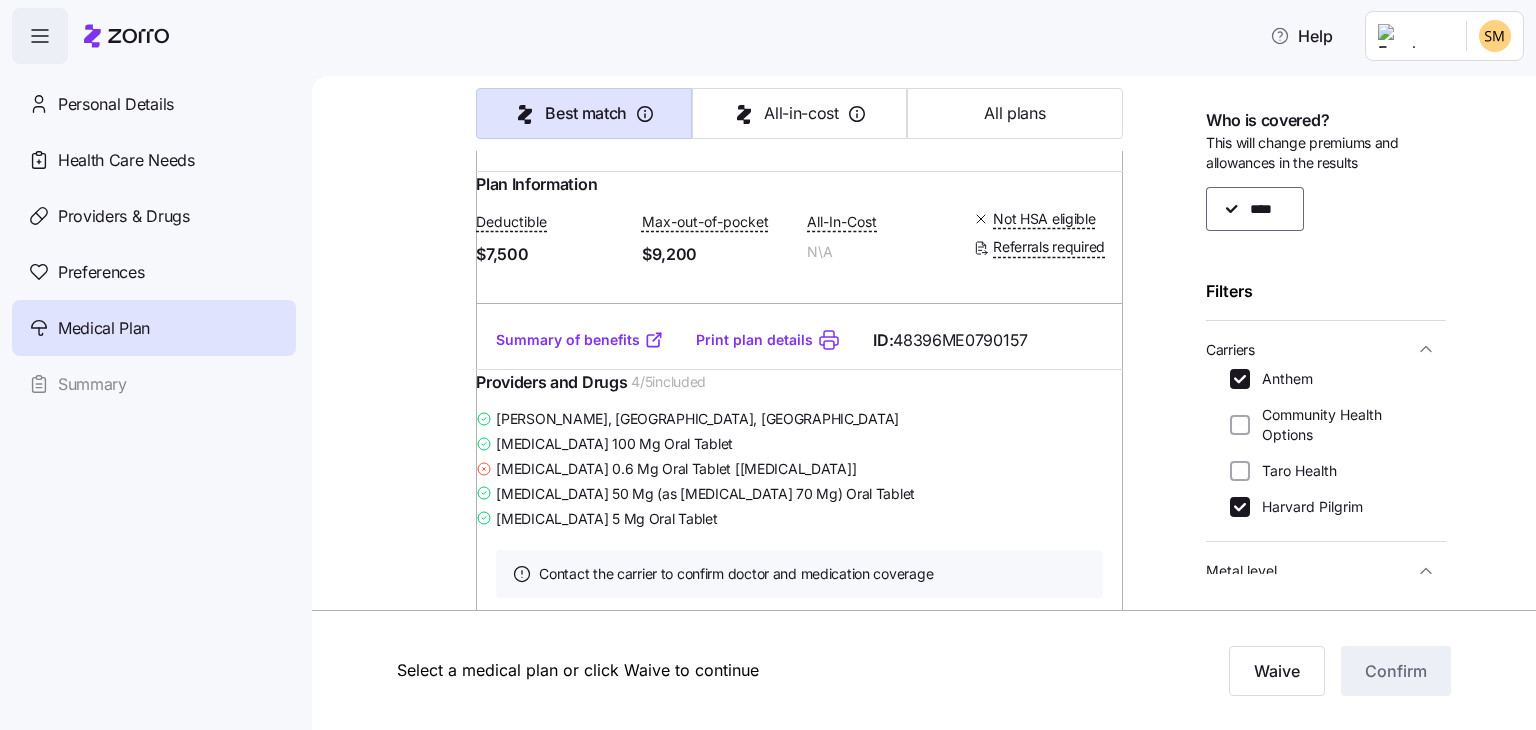 click on "Medical plan selection [PERSON_NAME] and [PERSON_NAME]'s Furniture  is contributing   $880   per month towards your medical plan Best match All-in-cost All plans 33  plans available Sort by Best match Anthem Bronze Tiered 8000, Off Marketplace   Expanded Bronze | HMO Monthly Premium Best match Lowest All-In-Cost You $25.43 Employer $880 Total $905.43 Plan Information Deductible $8,000 Max-out-of-pocket $9,200 All-In-Cost N\A Not HSA eligible Referrals required [PERSON_NAME] ,  [DATE] ,   [STREET_ADDRESS][PERSON_NAME] ; Who is covered:   Me ;   Employer contribution:  up to $880 Medical Plan Anthem Bronze Tiered 8000, Off Marketplace   Expanded Bronze  |  HMO Summary of benefits Select Best match Lowest All-In-Cost Premium Total Premium $905.43 After allowance $25.43 Deductible Individual: Medical $8,000 Individual: Drug 0 Family: Medical $16,000 Family: Drug 0 Max Out of Pocket Individual: Medical $9,200 Individual: Drug 0 Family: Medical $18,400 Family: Drug 0 HSA Eligible HSA Eligible No Doctor visits 4" at bounding box center [938, 521] 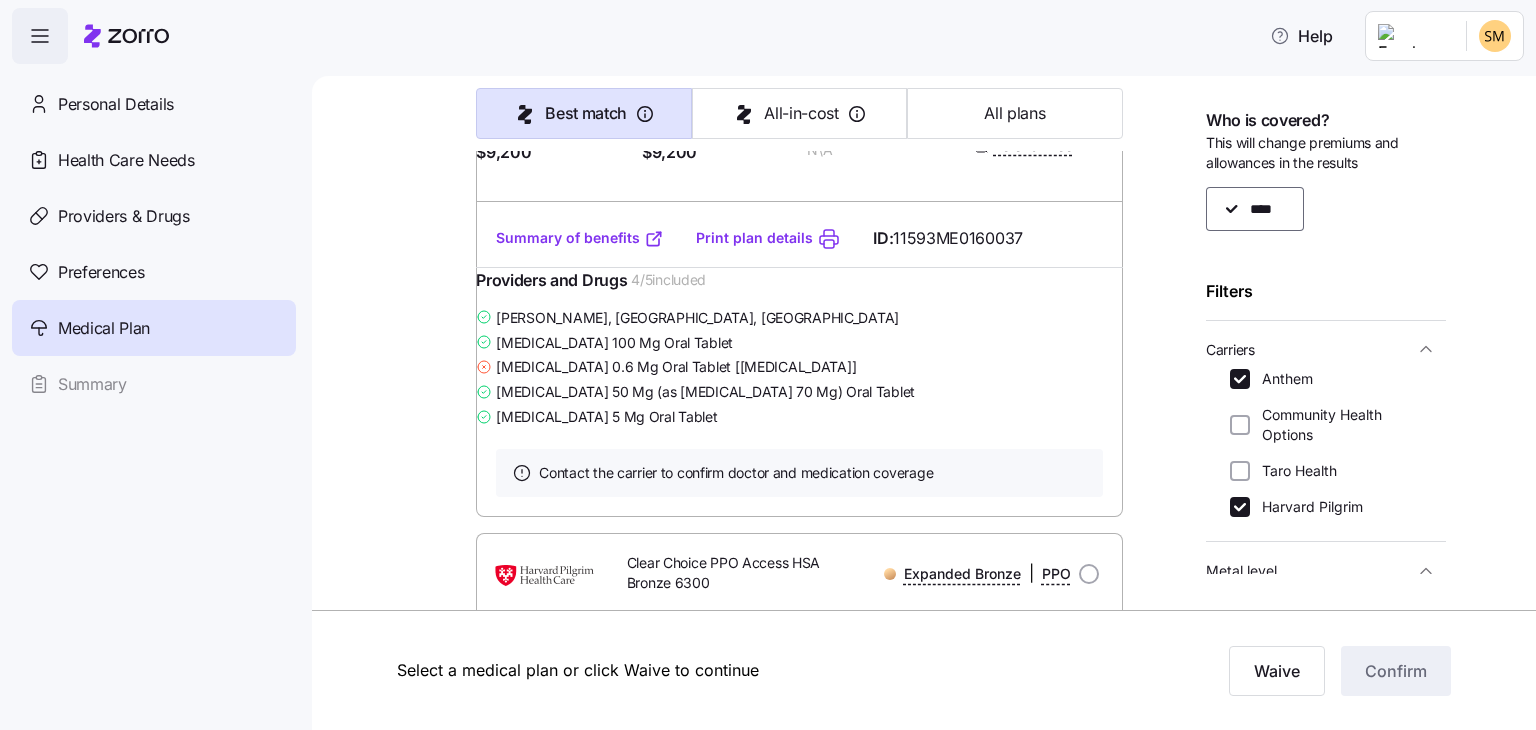 scroll, scrollTop: 20160, scrollLeft: 0, axis: vertical 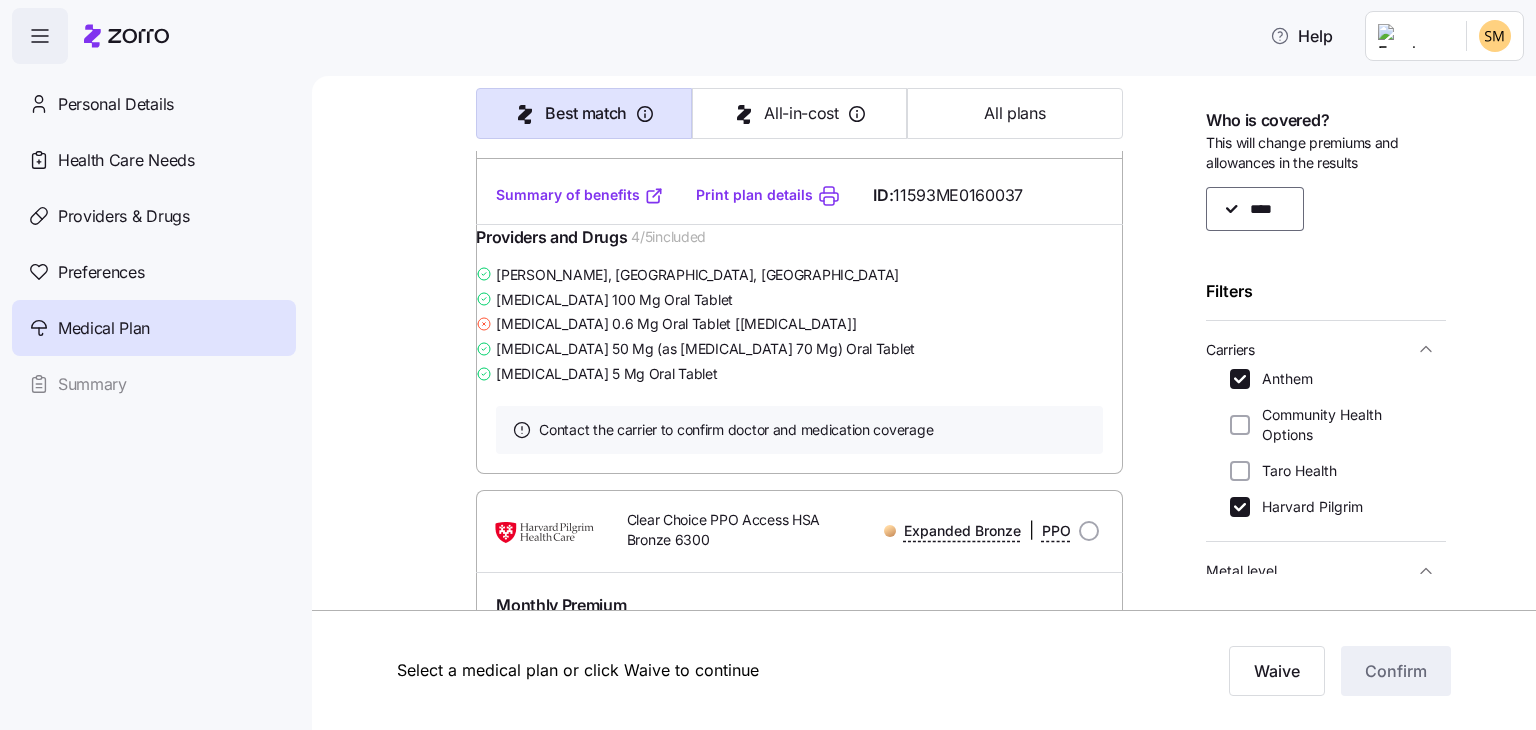click on "Medical plan selection [PERSON_NAME] and [PERSON_NAME]'s Furniture  is contributing   $880   per month towards your medical plan Best match All-in-cost All plans 33  plans available Sort by Best match Anthem Bronze Tiered 8000, Off Marketplace   Expanded Bronze | HMO Monthly Premium Best match Lowest All-In-Cost You $25.43 Employer $880 Total $905.43 Plan Information Deductible $8,000 Max-out-of-pocket $9,200 All-In-Cost N\A Not HSA eligible Referrals required [PERSON_NAME] ,  [DATE] ,   [STREET_ADDRESS][PERSON_NAME] ; Who is covered:   Me ;   Employer contribution:  up to $880 Medical Plan Anthem Bronze Tiered 8000, Off Marketplace   Expanded Bronze  |  HMO Summary of benefits Select Best match Lowest All-In-Cost Premium Total Premium $905.43 After allowance $25.43 Deductible Individual: Medical $8,000 Individual: Drug 0 Family: Medical $16,000 Family: Drug 0 Max Out of Pocket Individual: Medical $9,200 Individual: Drug 0 Family: Medical $18,400 Family: Drug 0 HSA Eligible HSA Eligible No Doctor visits 4" at bounding box center [938, -8385] 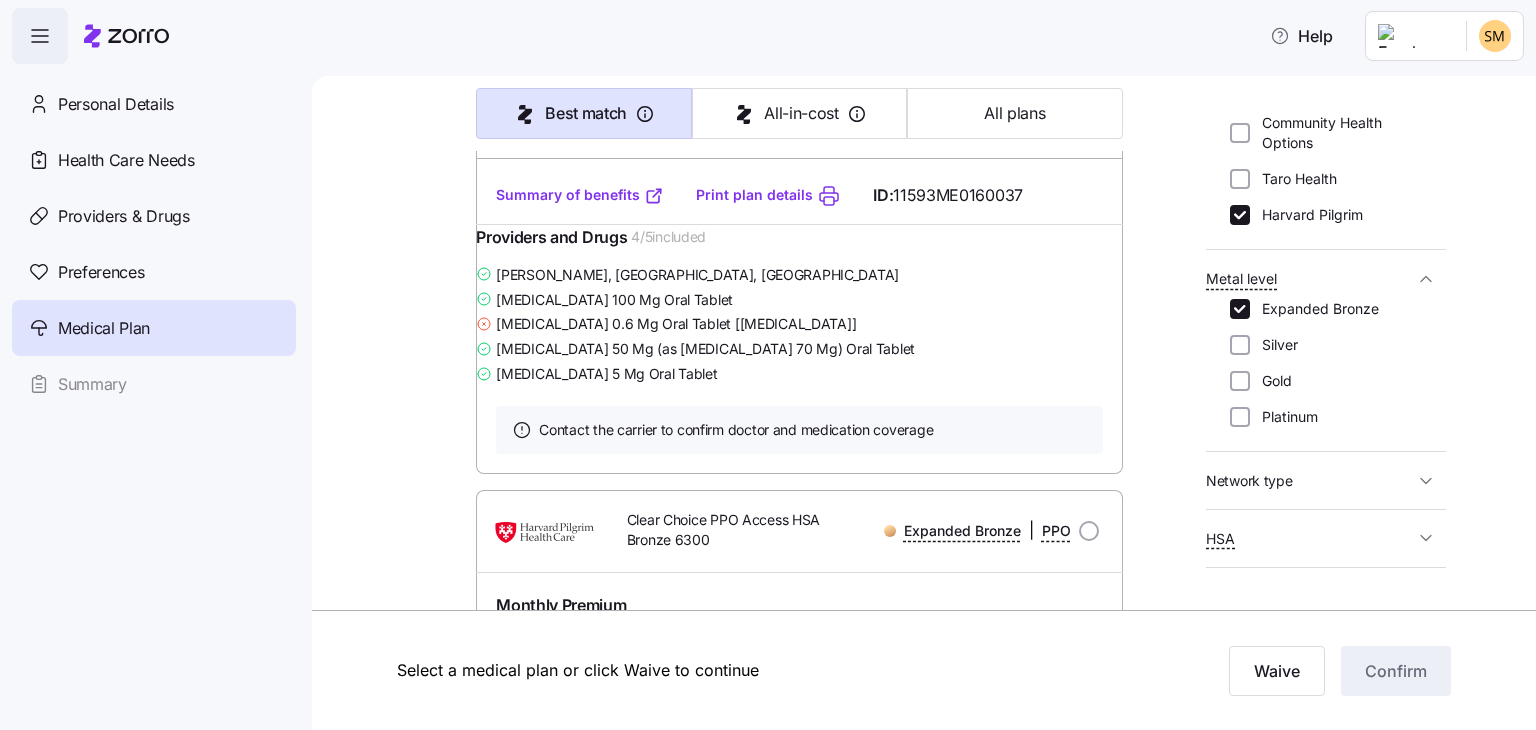 scroll, scrollTop: 296, scrollLeft: 0, axis: vertical 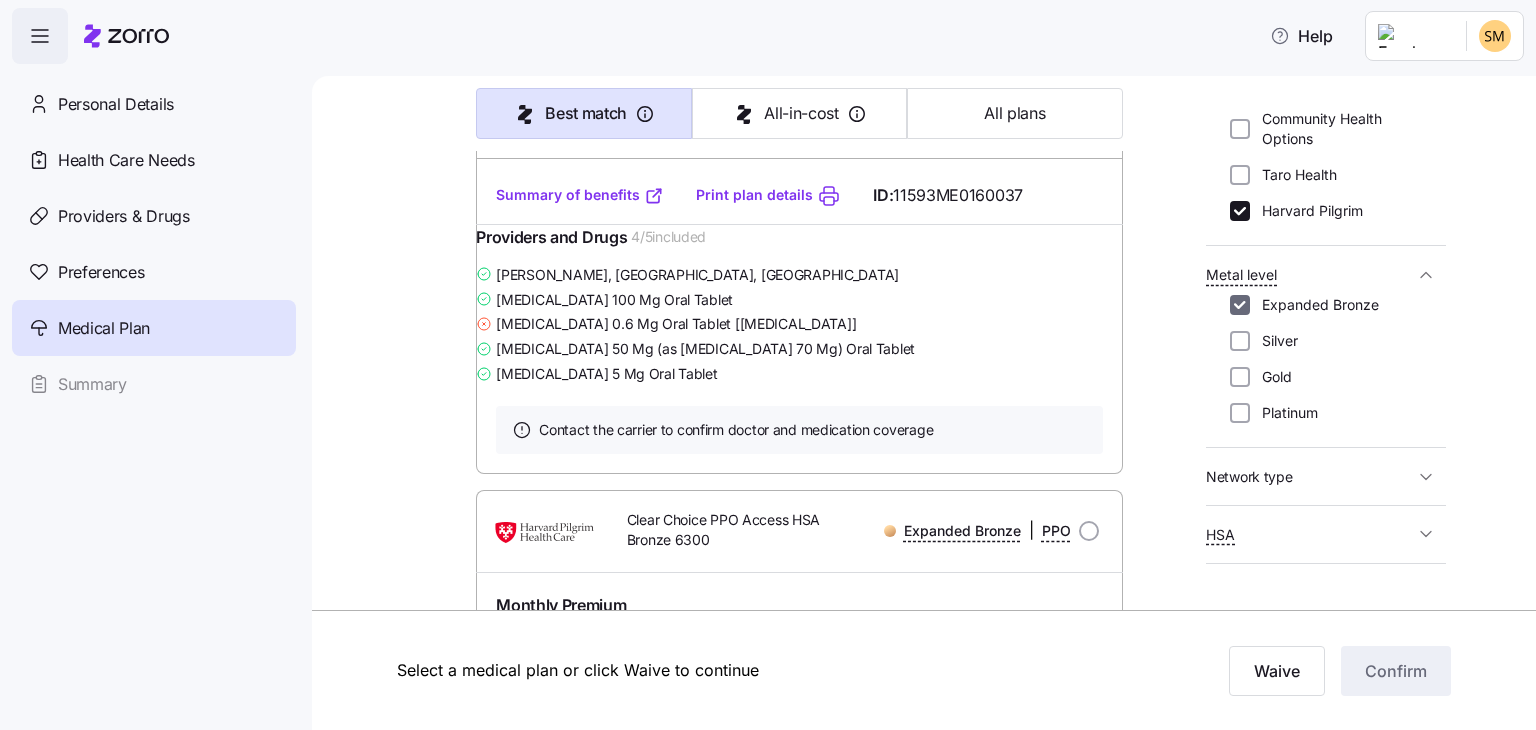 click on "Expanded Bronze" at bounding box center [1240, 305] 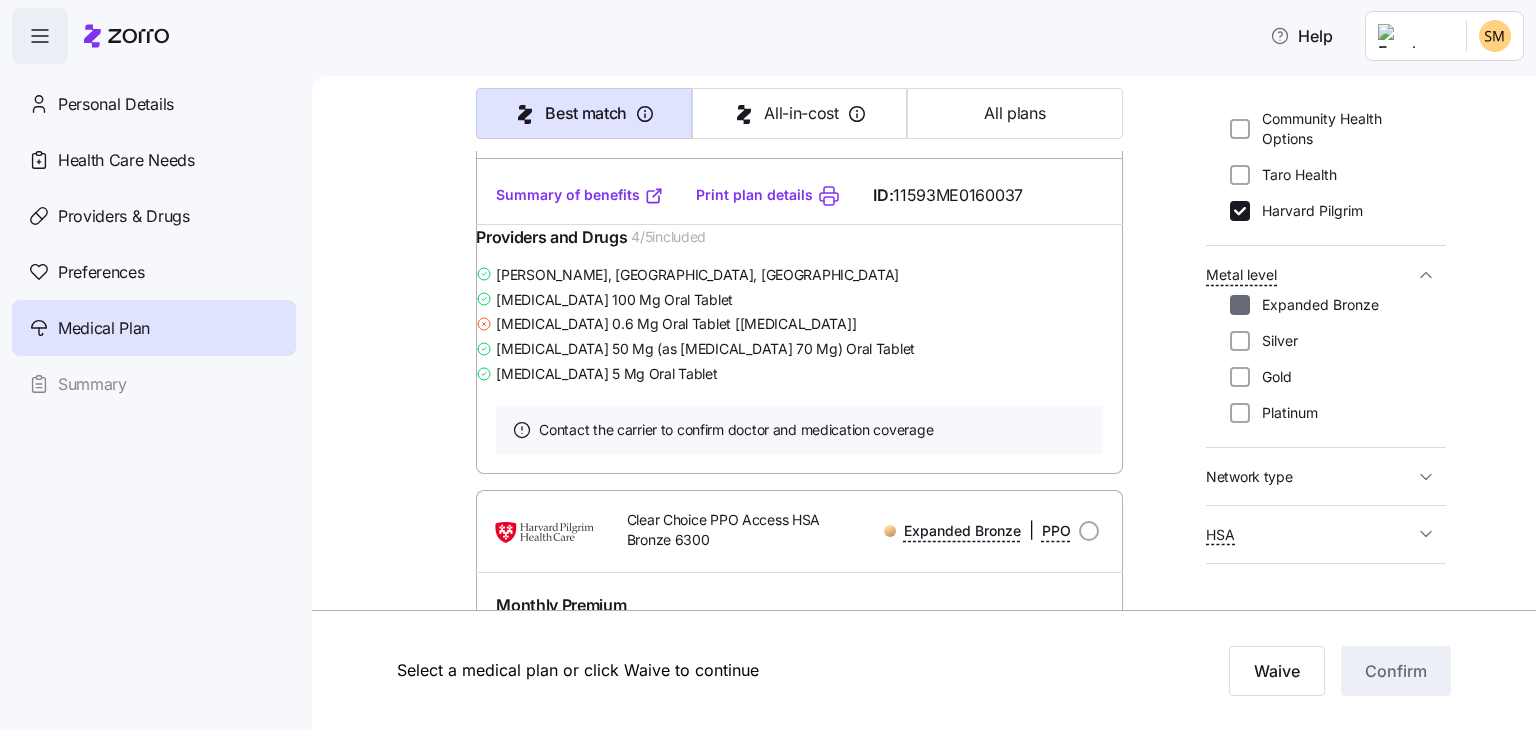 checkbox on "false" 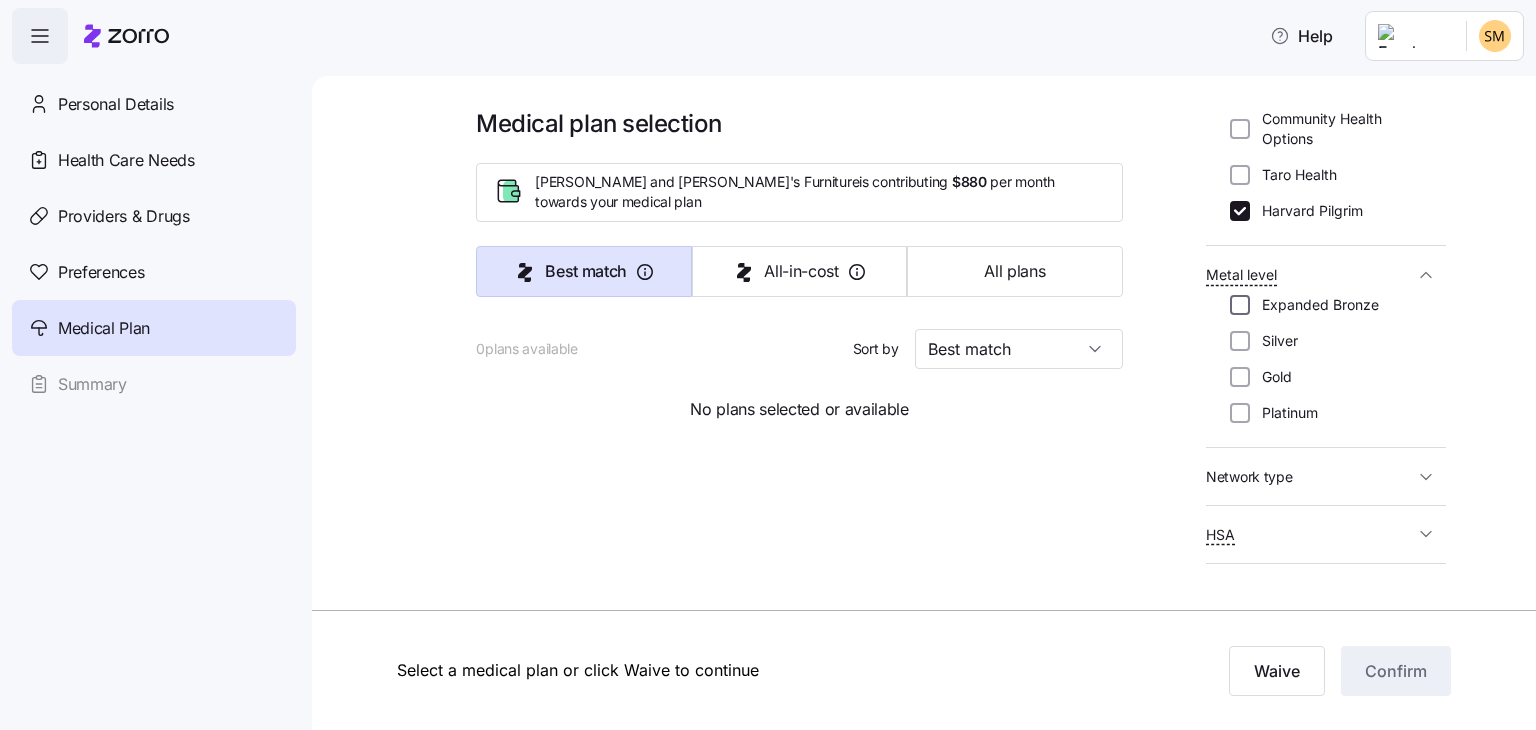 scroll, scrollTop: 0, scrollLeft: 0, axis: both 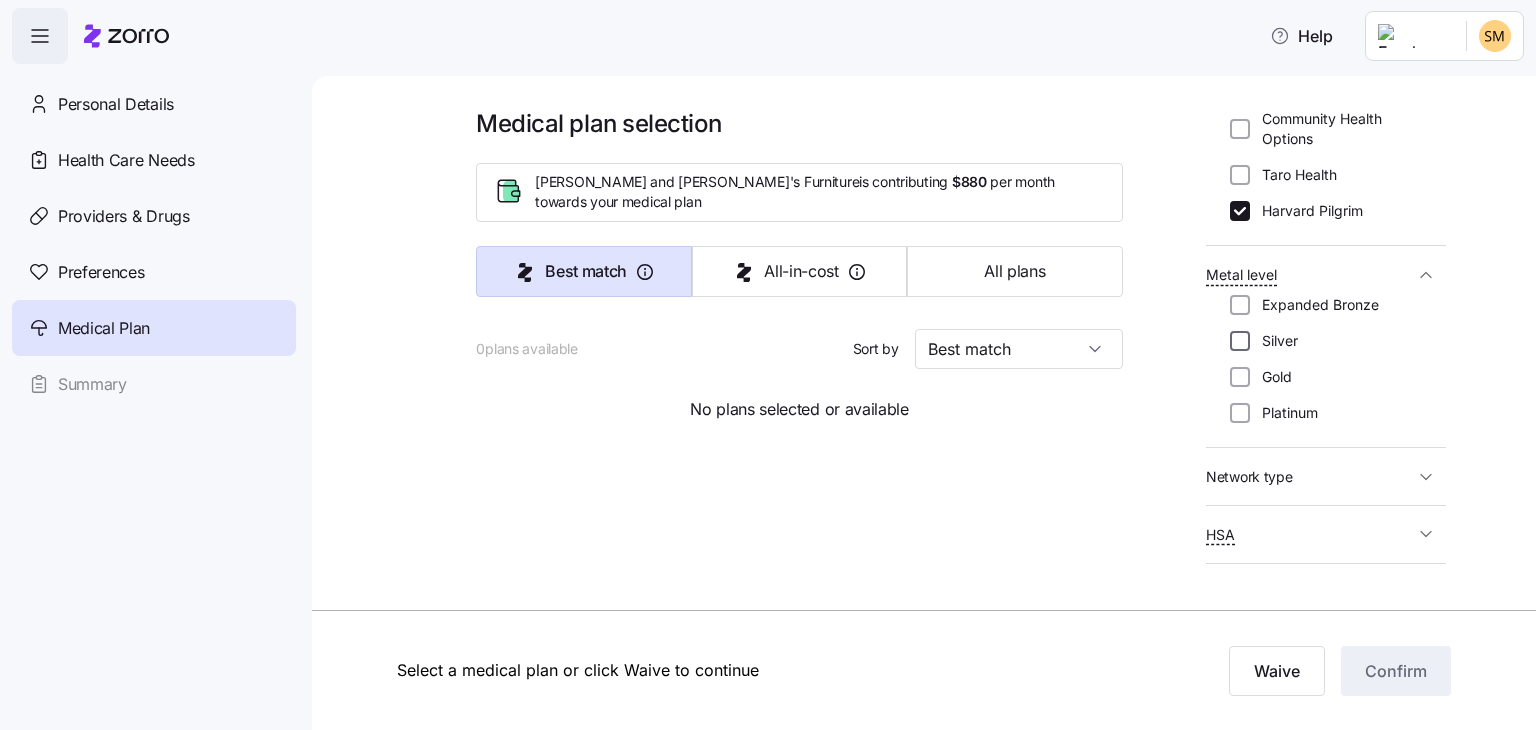 click on "Silver" at bounding box center (1240, 341) 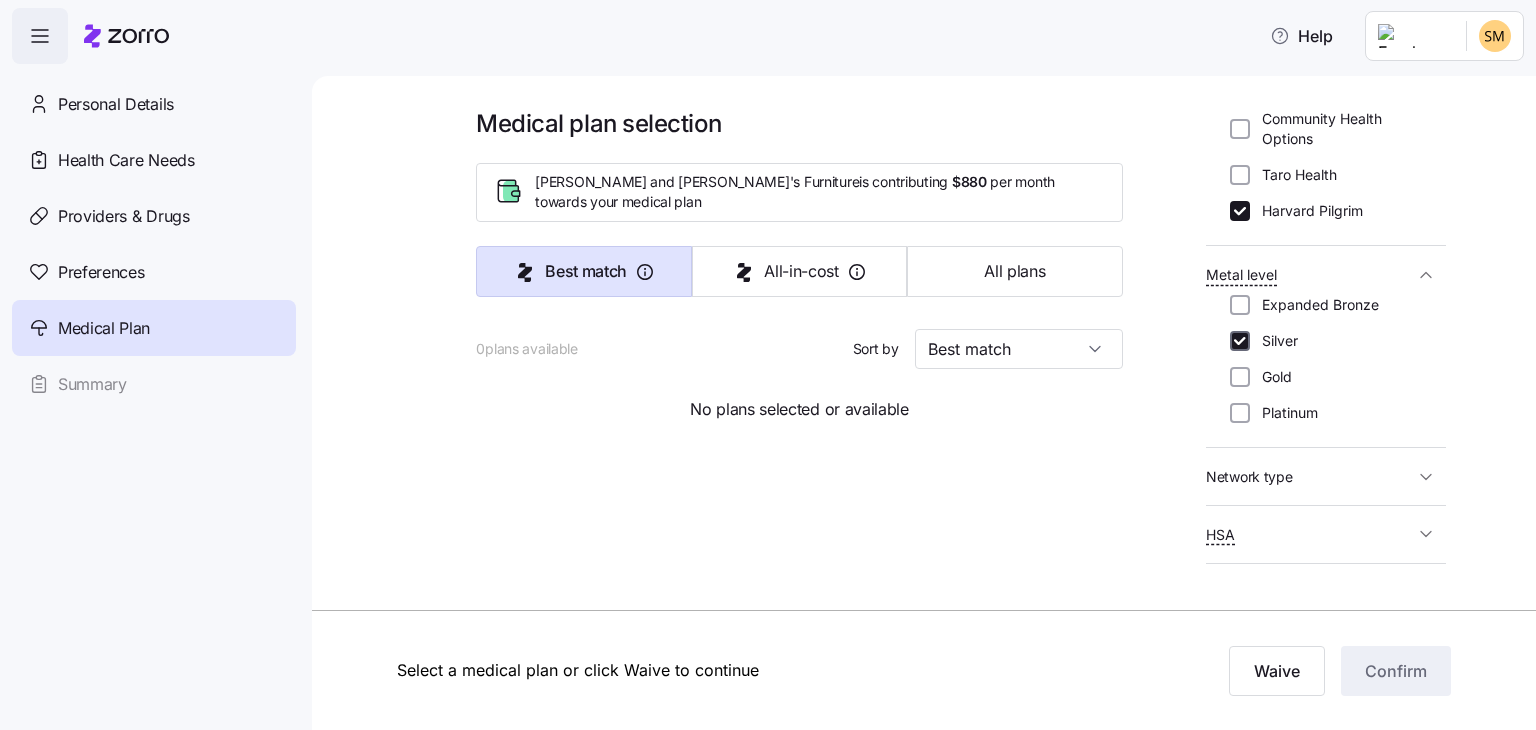 checkbox on "true" 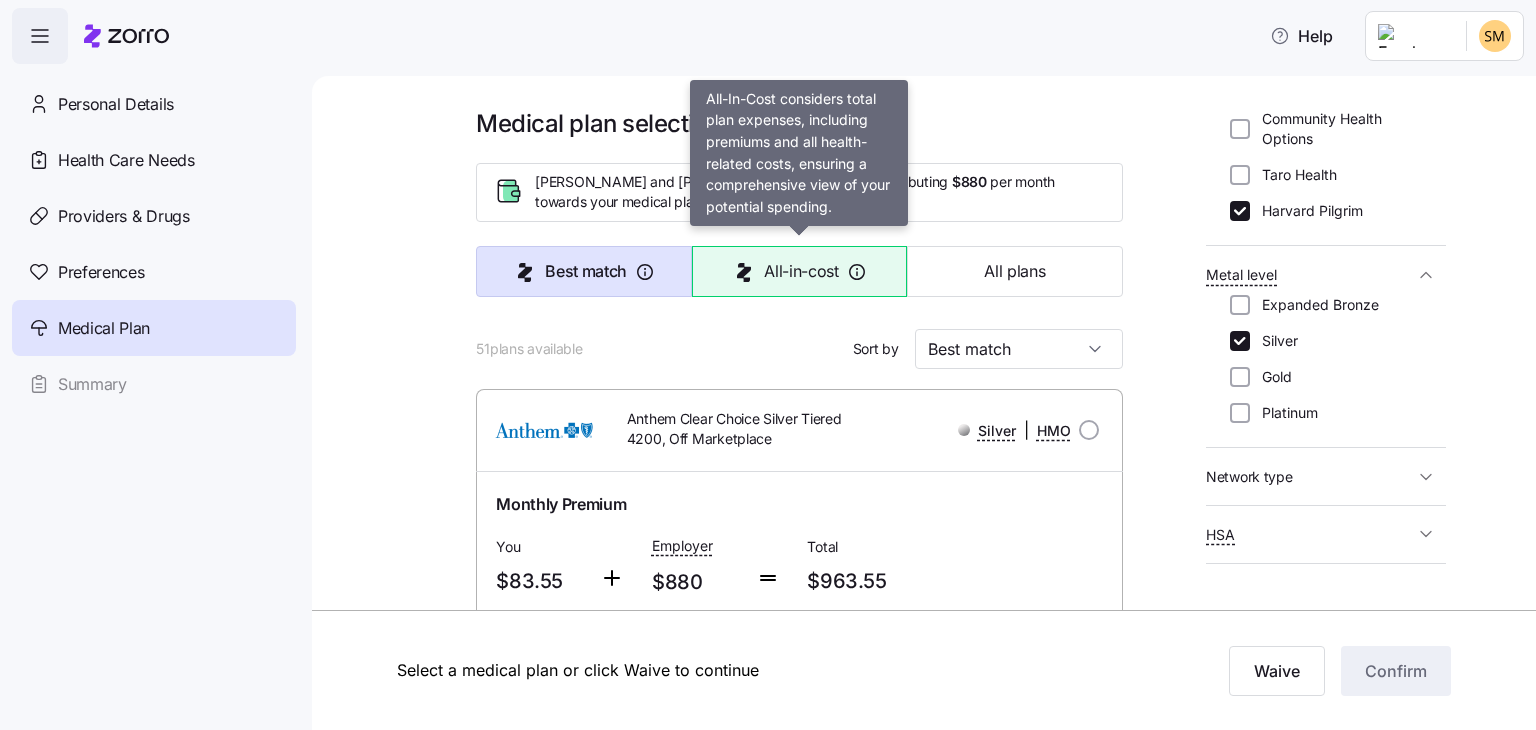 click on "All-in-cost" at bounding box center [801, 271] 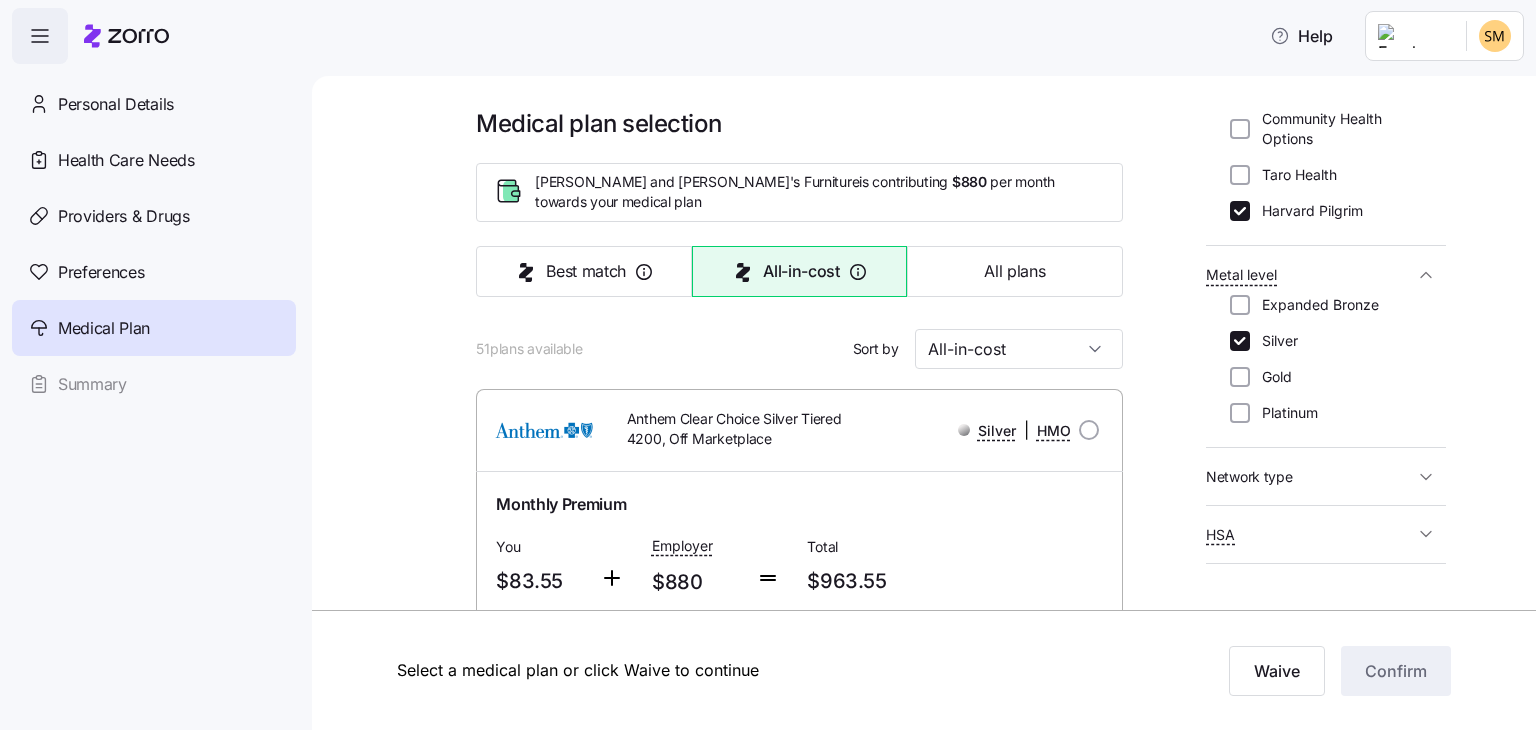 click 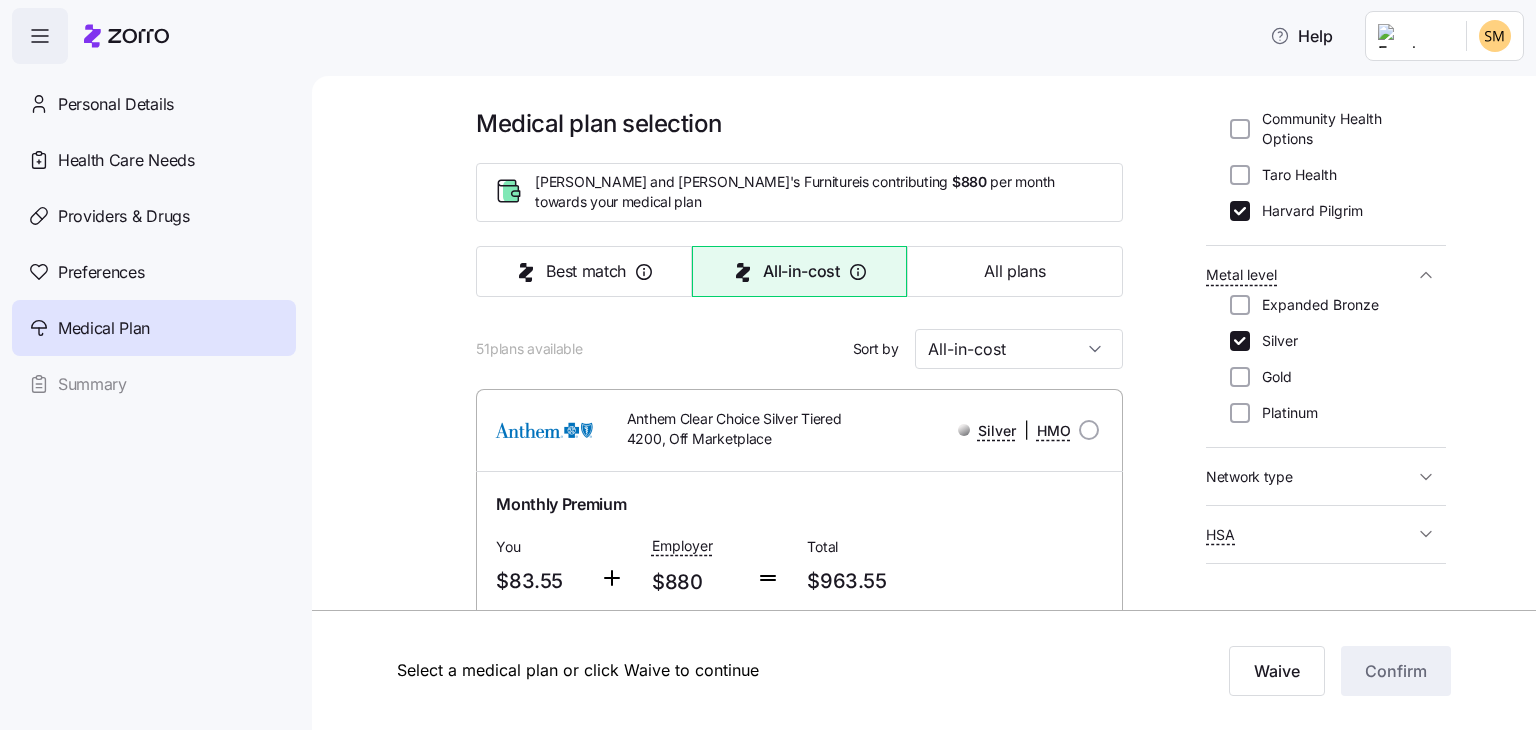 click at bounding box center [430, 2016] 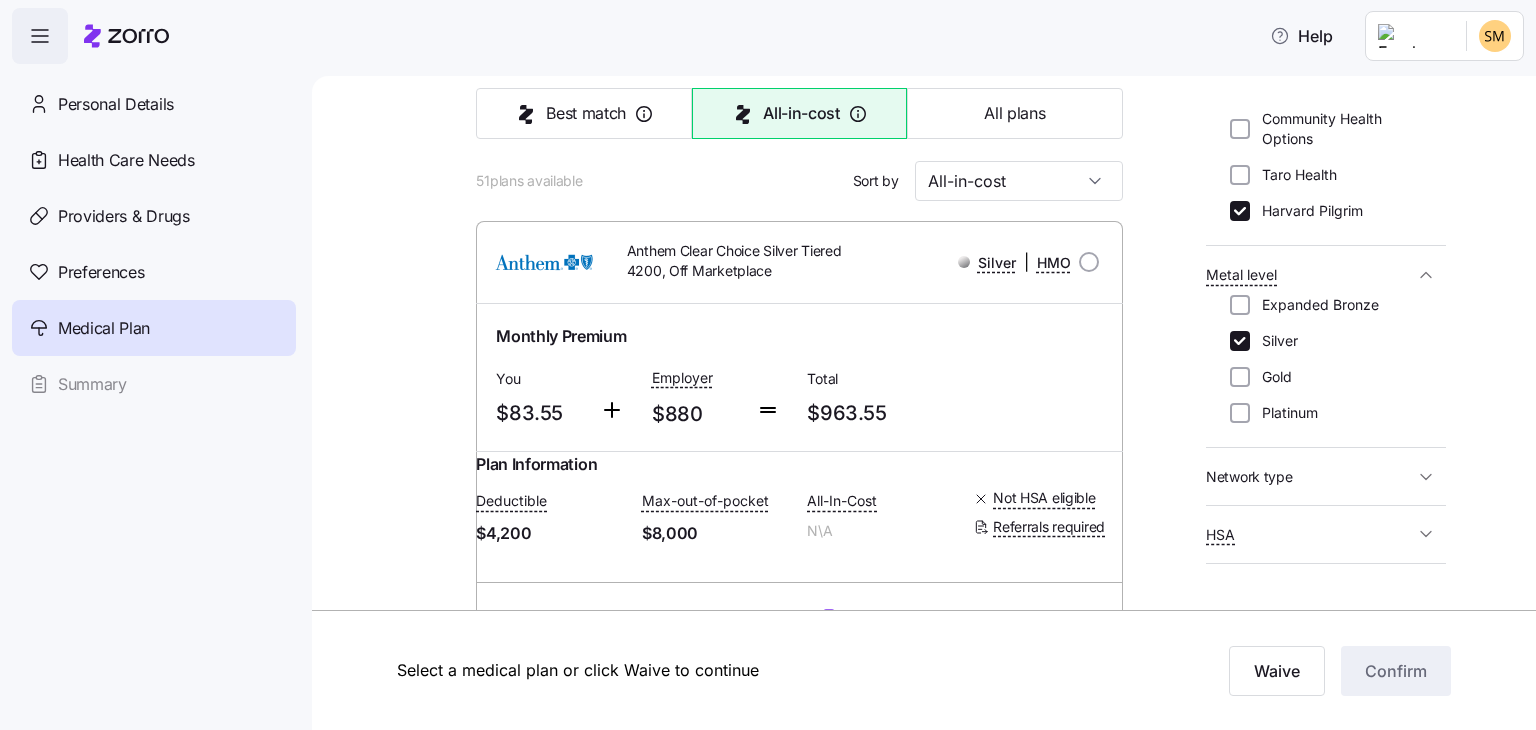 scroll, scrollTop: 200, scrollLeft: 0, axis: vertical 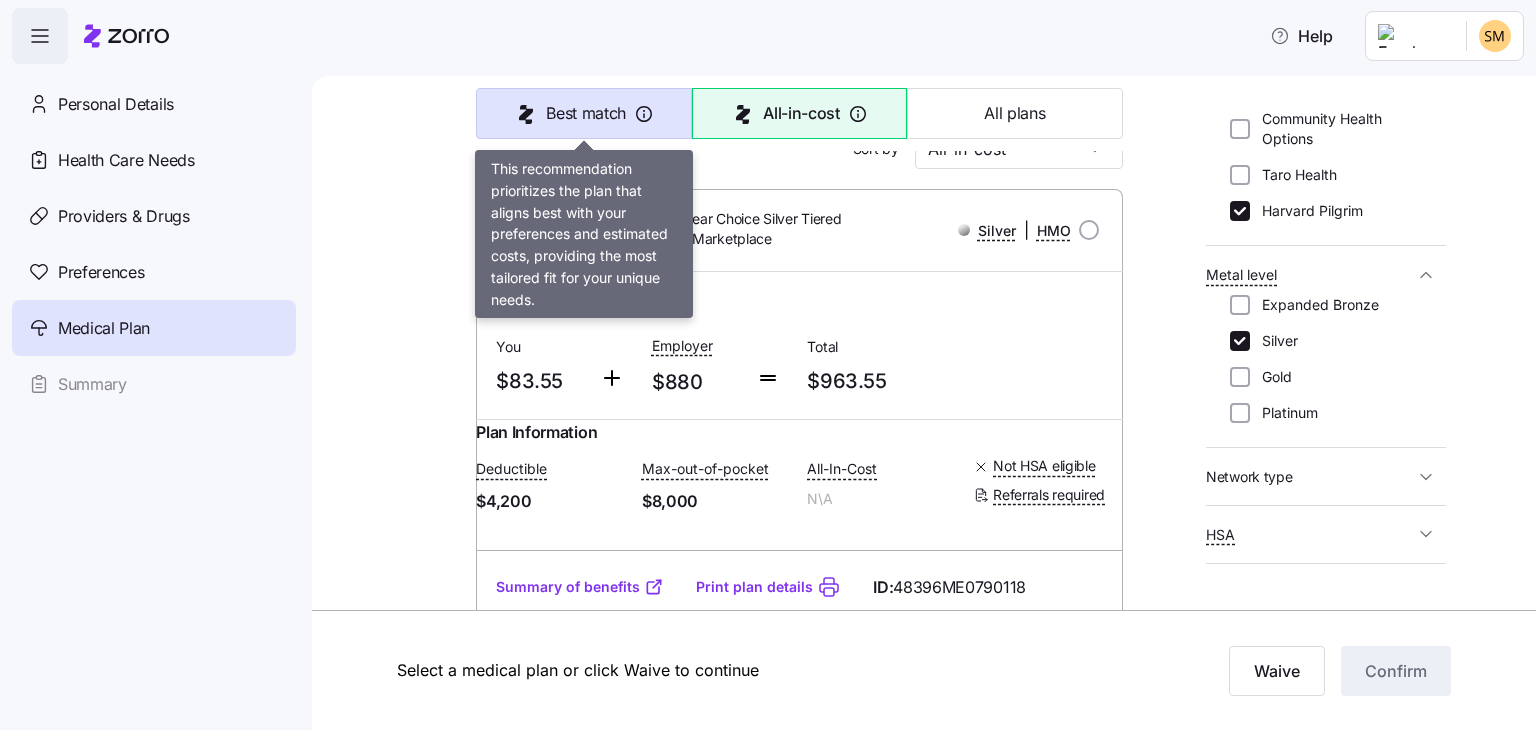 click on "Best match" at bounding box center [586, 113] 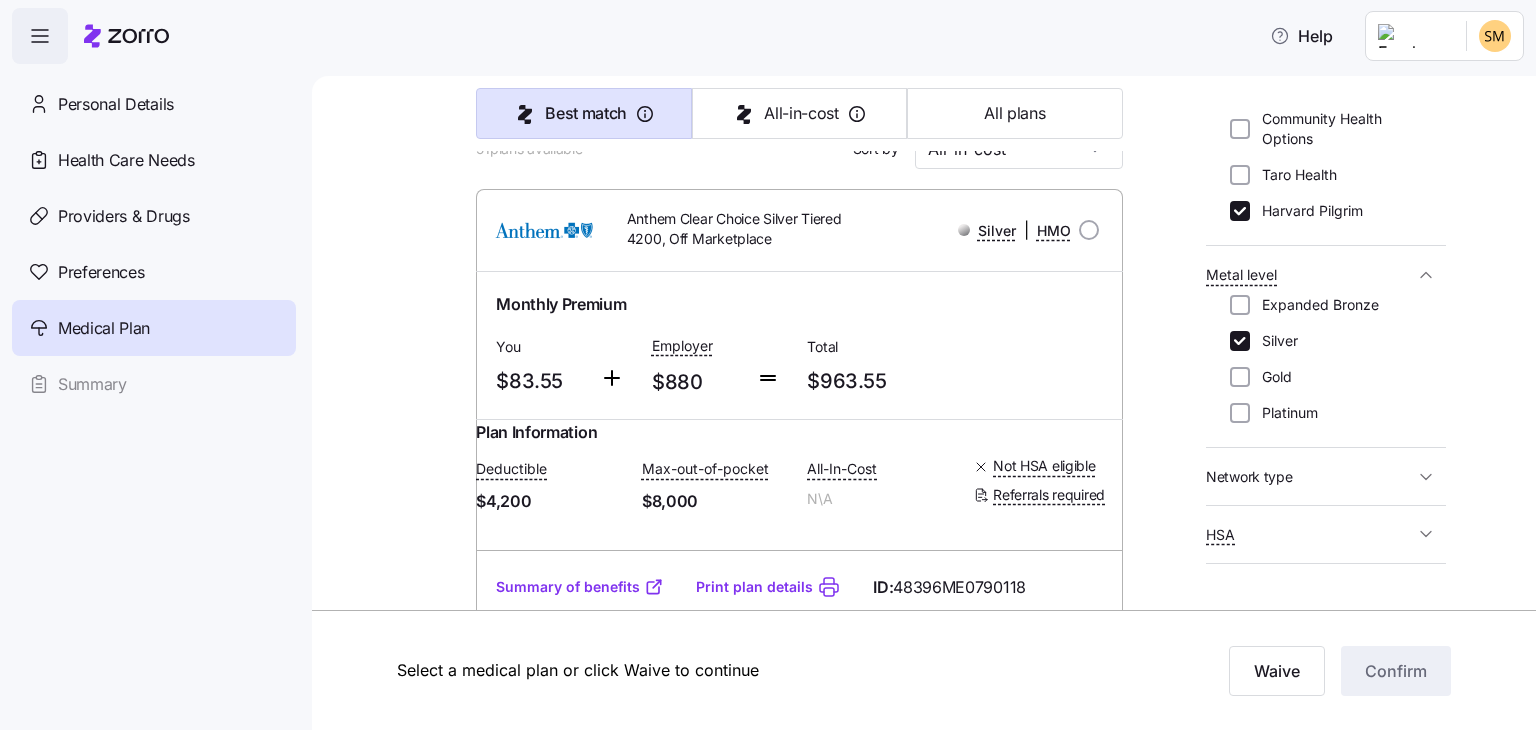 type on "Best match" 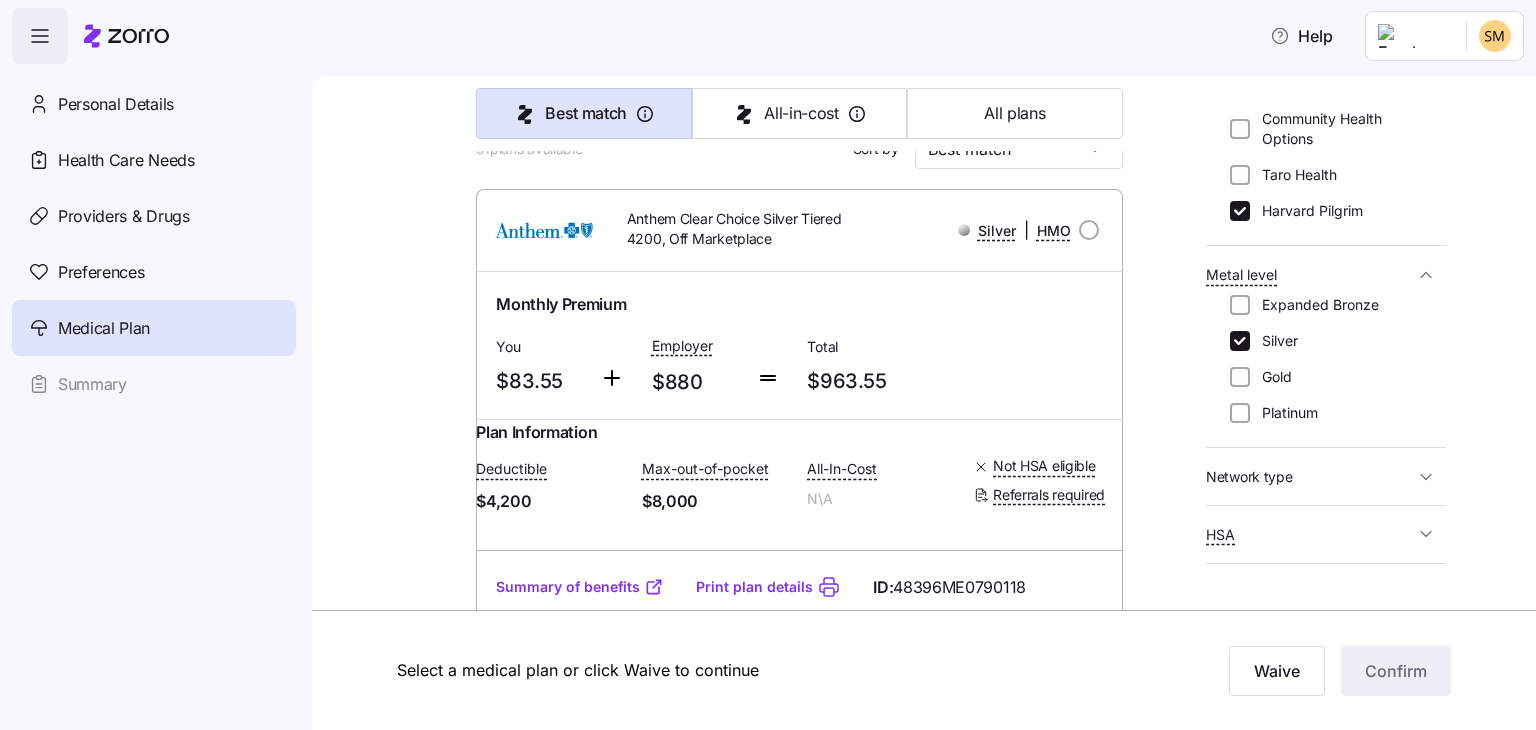 click on "Summary of benefits" at bounding box center (580, 587) 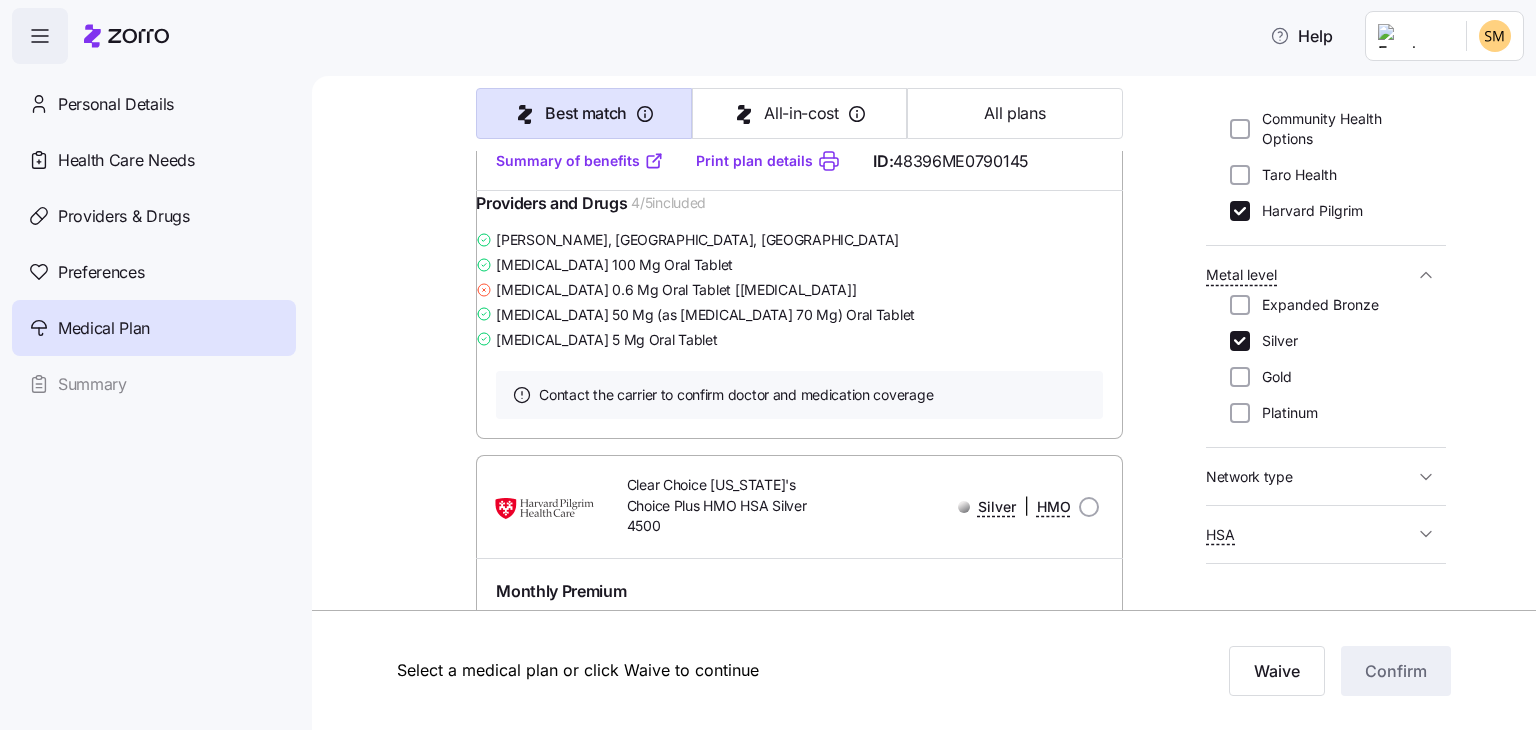 scroll, scrollTop: 5560, scrollLeft: 0, axis: vertical 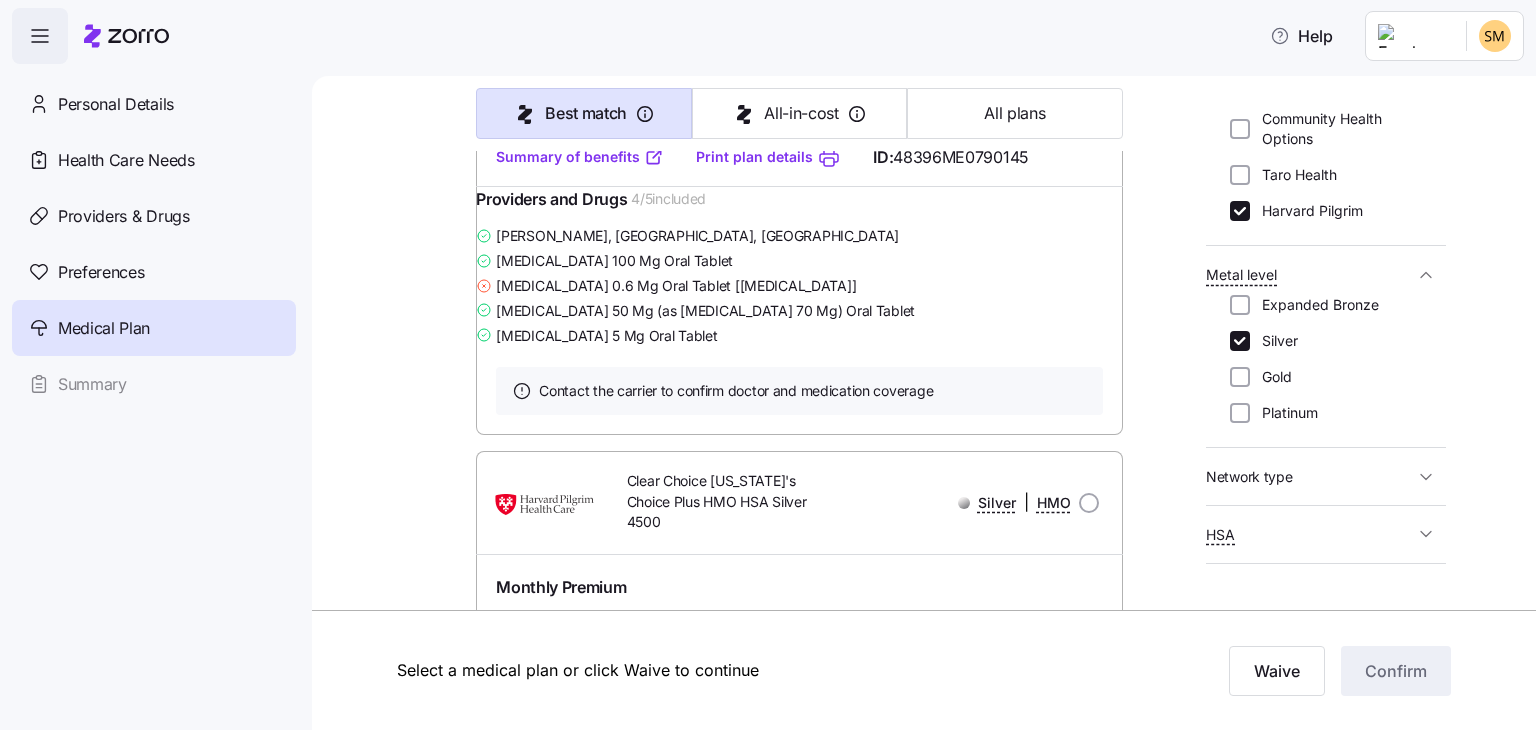 click at bounding box center [1089, -210] 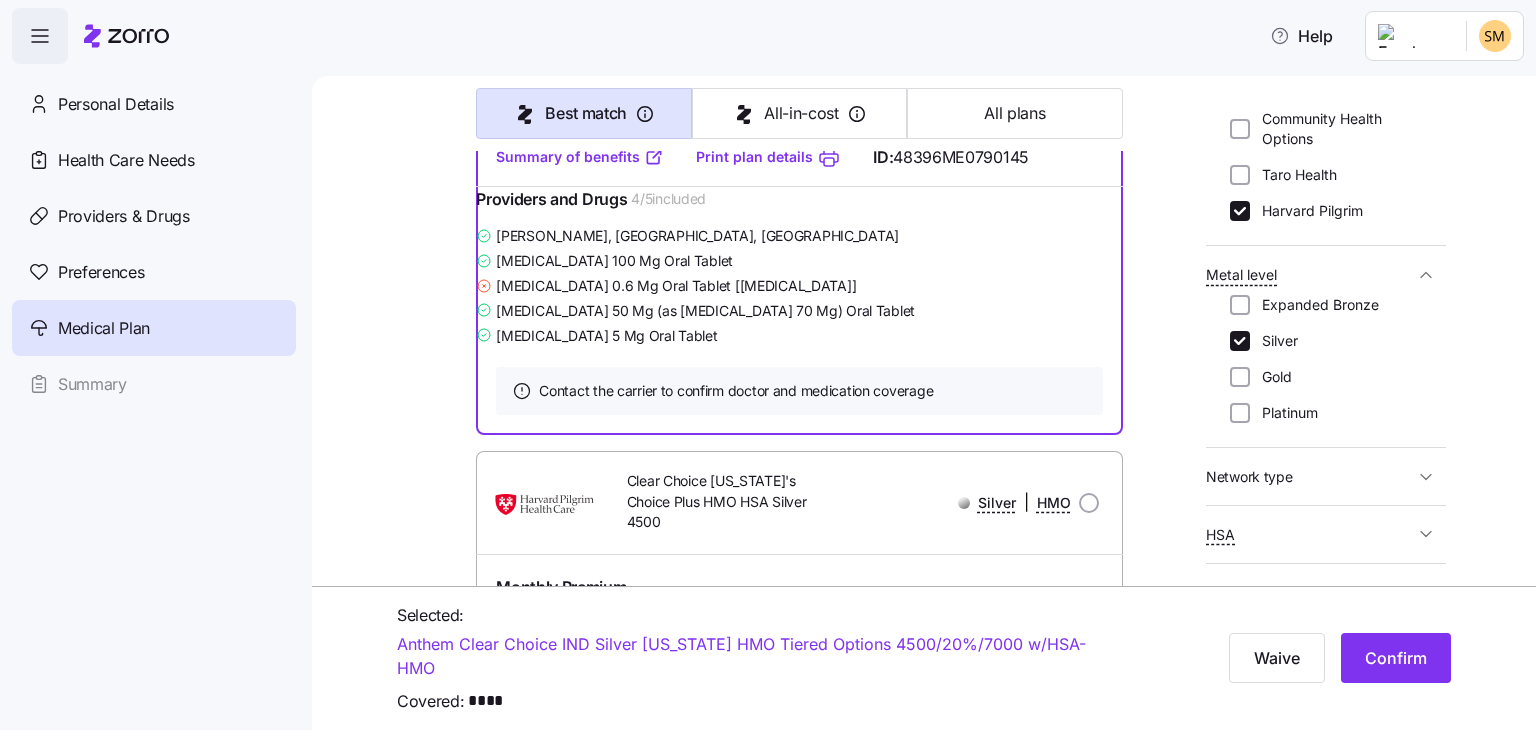 click on "Medical plan selection [PERSON_NAME] and [PERSON_NAME]'s Furniture  is contributing   $880   per month towards your medical plan Best match All-in-cost All plans 51  plans available Sort by Best match Anthem Clear Choice Silver Tiered 4200, Off Marketplace   Silver | HMO Monthly Premium You $83.55 Employer $880 Total $963.55 Plan Information Deductible $4,200 Max-out-of-pocket $8,000 All-In-Cost N\A Not HSA eligible Referrals required [PERSON_NAME] ,  [DATE] ,   [STREET_ADDRESS][PERSON_NAME] ; Who is covered:   Me ;   Employer contribution:  up to $880 Medical Plan Anthem Clear Choice Silver Tiered 4200, Off Marketplace   Silver  |  HMO Summary of benefits Select Your current choice Premium Total Premium $963.55 After allowance $83.55 Deductible Individual: Medical $4,200 Individual: Drug 0 Family: Medical $8,400 Family: Drug 0 Max Out of Pocket Individual: Medical $8,000 Individual: Drug 0 Family: Medical $16,000 Family: Drug 0 HSA Eligible HSA Eligible No Doctor visits Primary Care Specialist Ambulance" at bounding box center [938, -20] 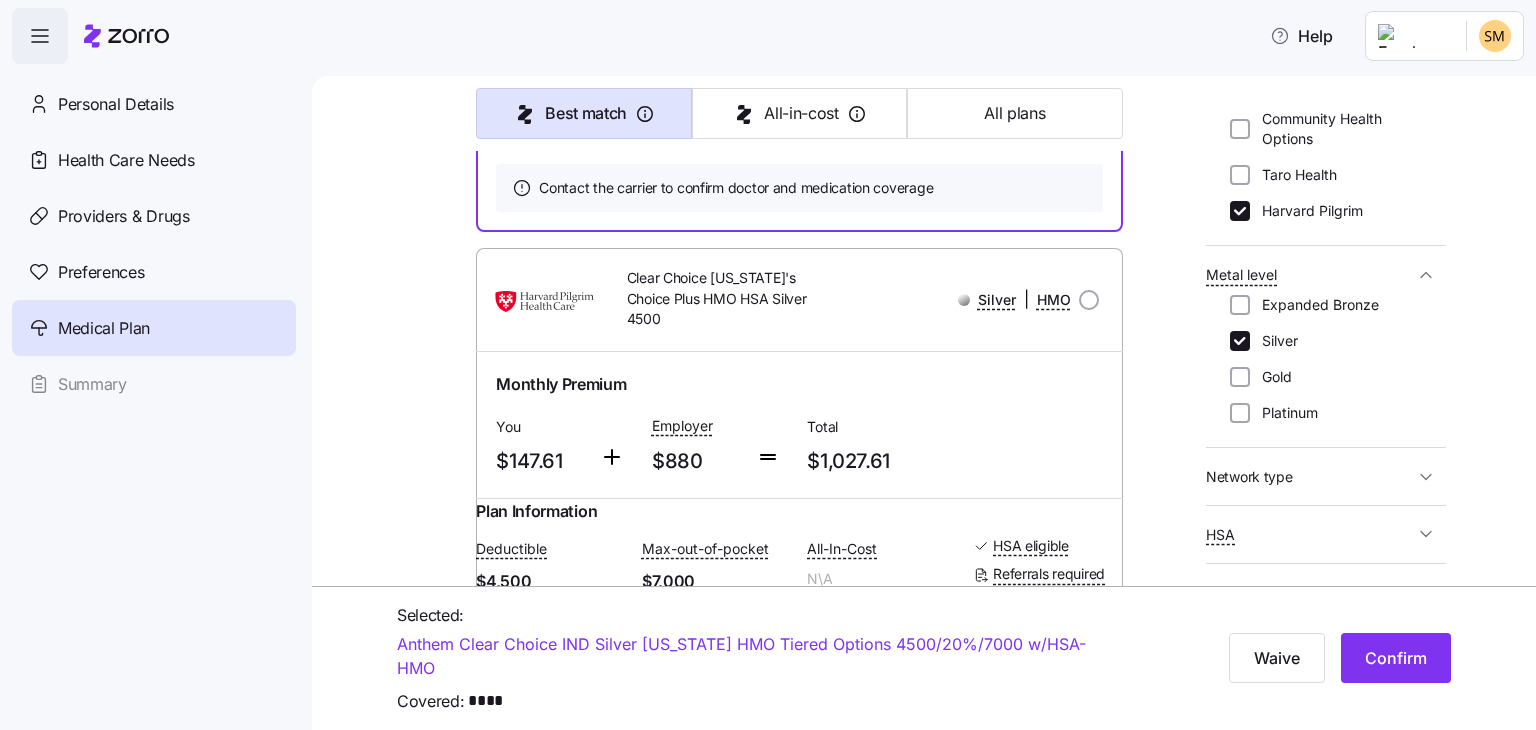 scroll, scrollTop: 5760, scrollLeft: 0, axis: vertical 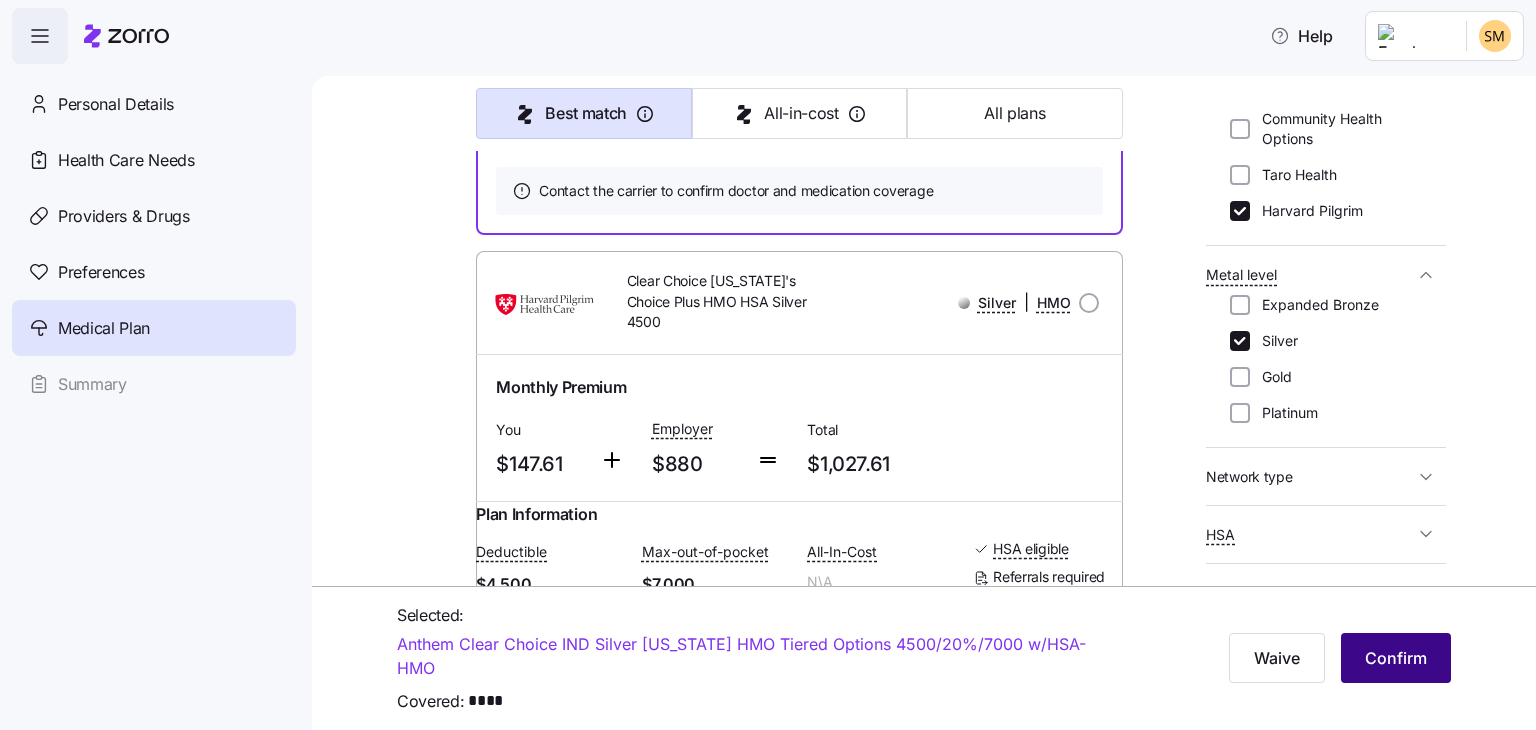 click on "Confirm" at bounding box center [1396, 658] 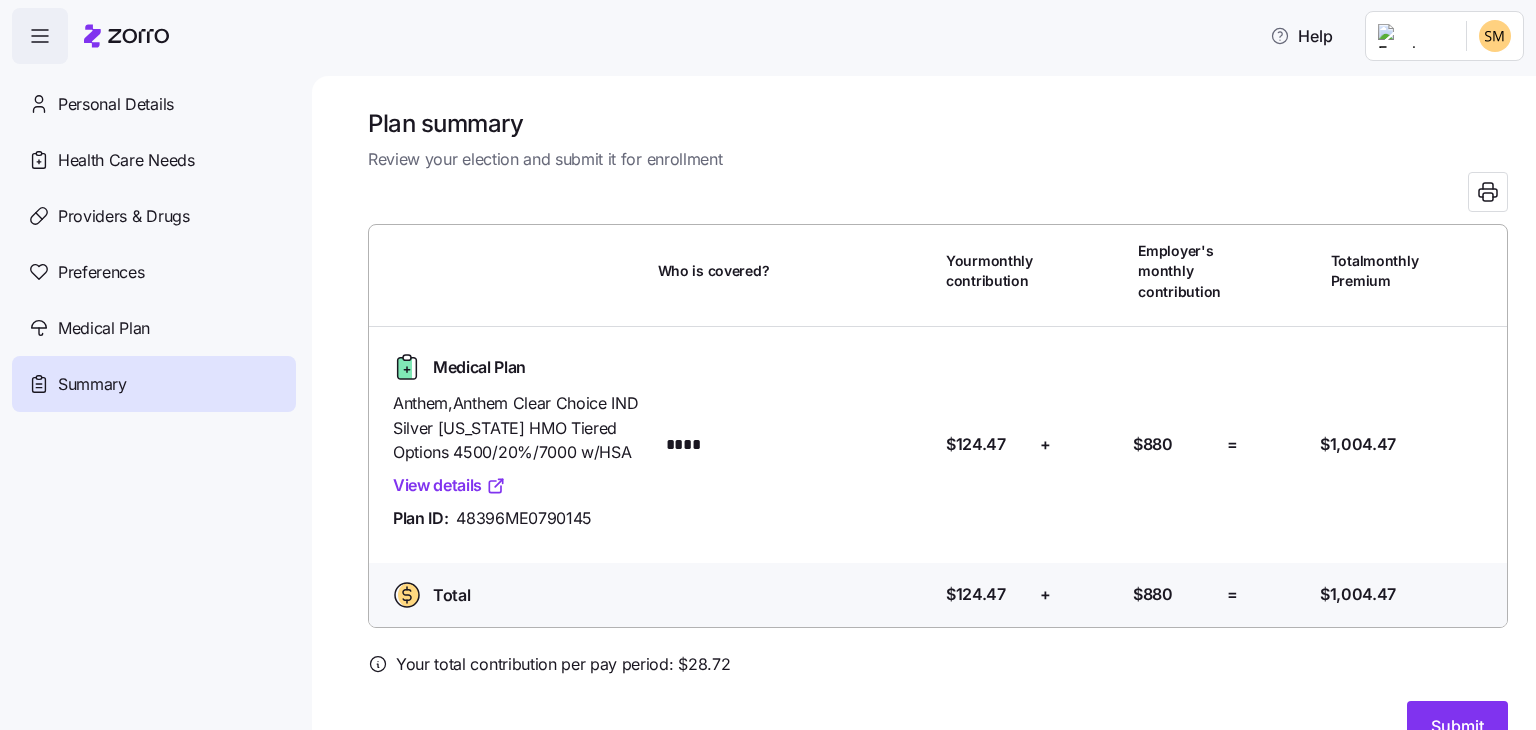 click on "Plan summary Review your election and submit it for enrollment Who is covered? Your  monthly contribution Employer's monthly contribution Total  monthly Premium Medical Plan Anthem ,  Anthem Clear Choice IND Silver [US_STATE] HMO Tiered Options 4500/20%/7000 w/HSA View details Plan ID: 48396ME0790145 Who is covered? **** Your contribution: $124.47 + Employer's contribution: $880 = Total Premium: $1,004.47 Total Who is covered? Your contribution: $124.47 + Employer's contribution: $880 = Total Premium: $1,004.47 Your total contribution per pay period: $ 28.72 Submit" at bounding box center [924, 403] 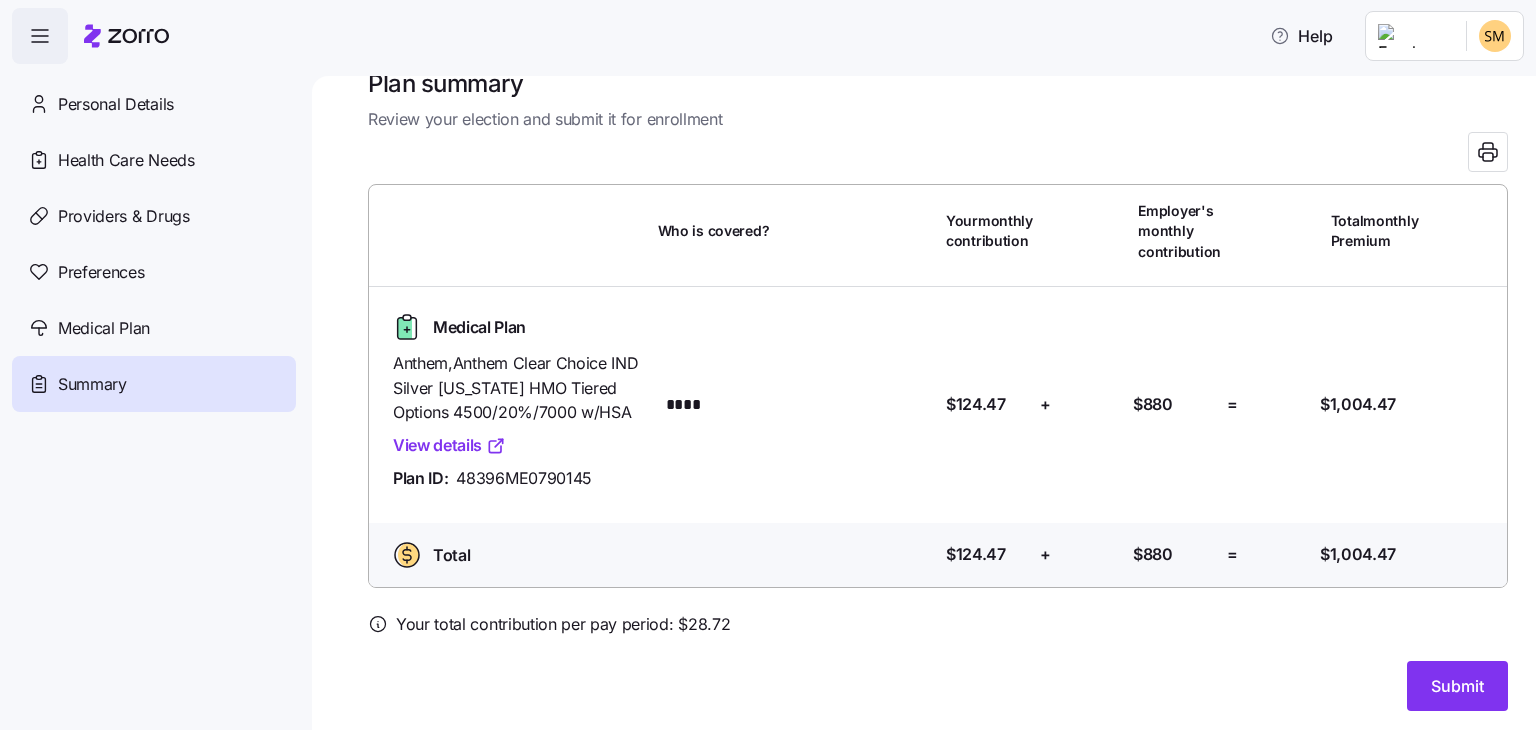 scroll, scrollTop: 44, scrollLeft: 0, axis: vertical 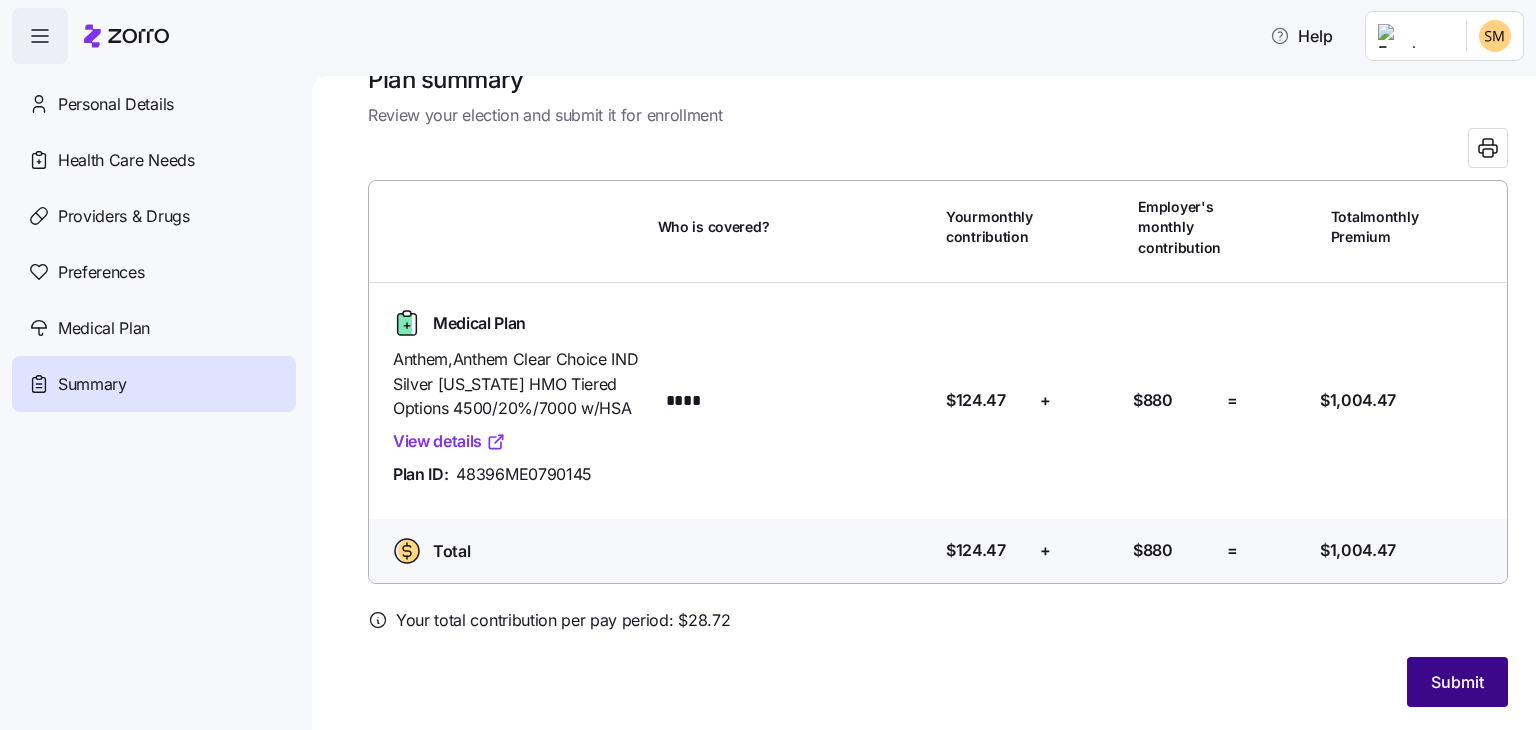 click on "Submit" at bounding box center (1457, 682) 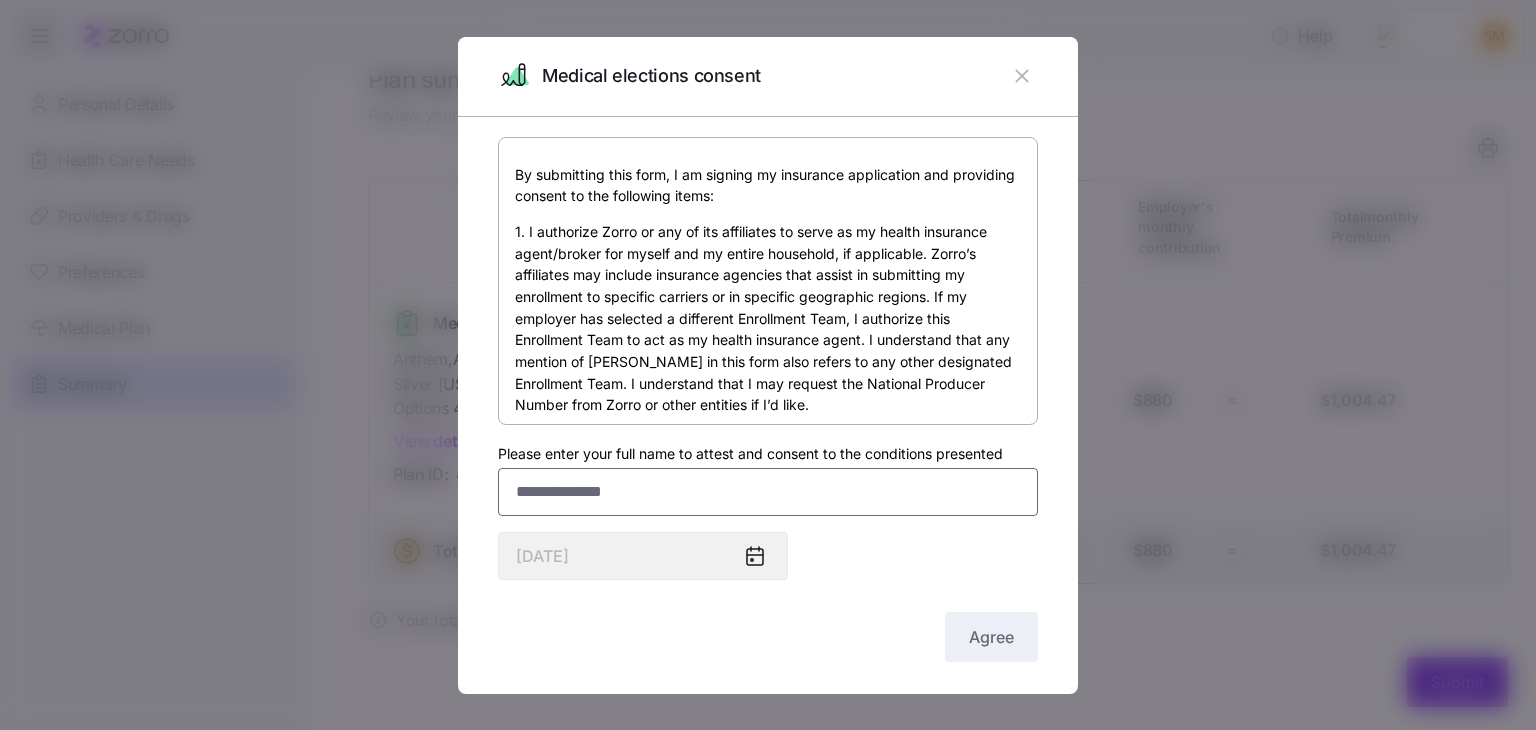 click on "Please enter your full name to attest and consent to the conditions presented" at bounding box center (768, 492) 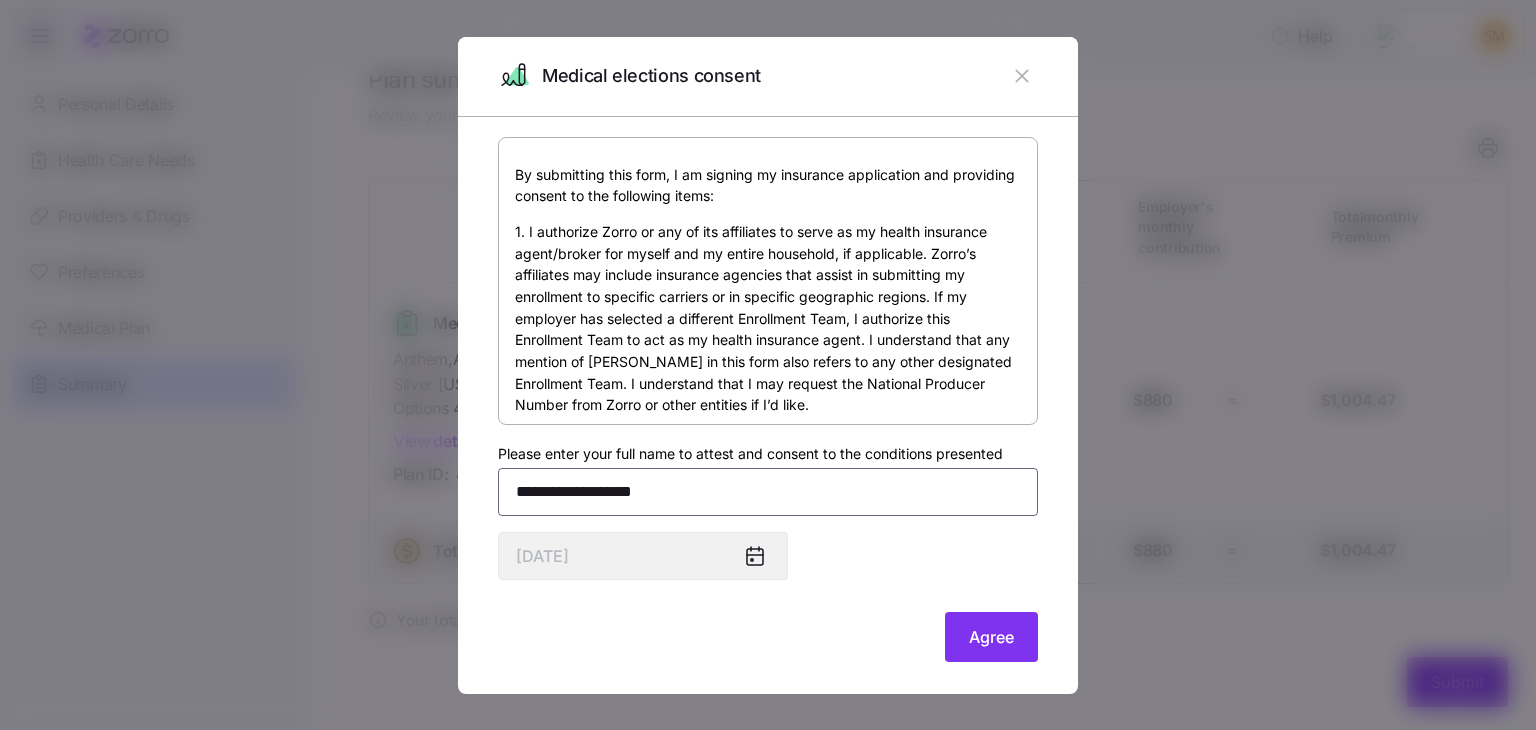 click on "**********" at bounding box center [768, 492] 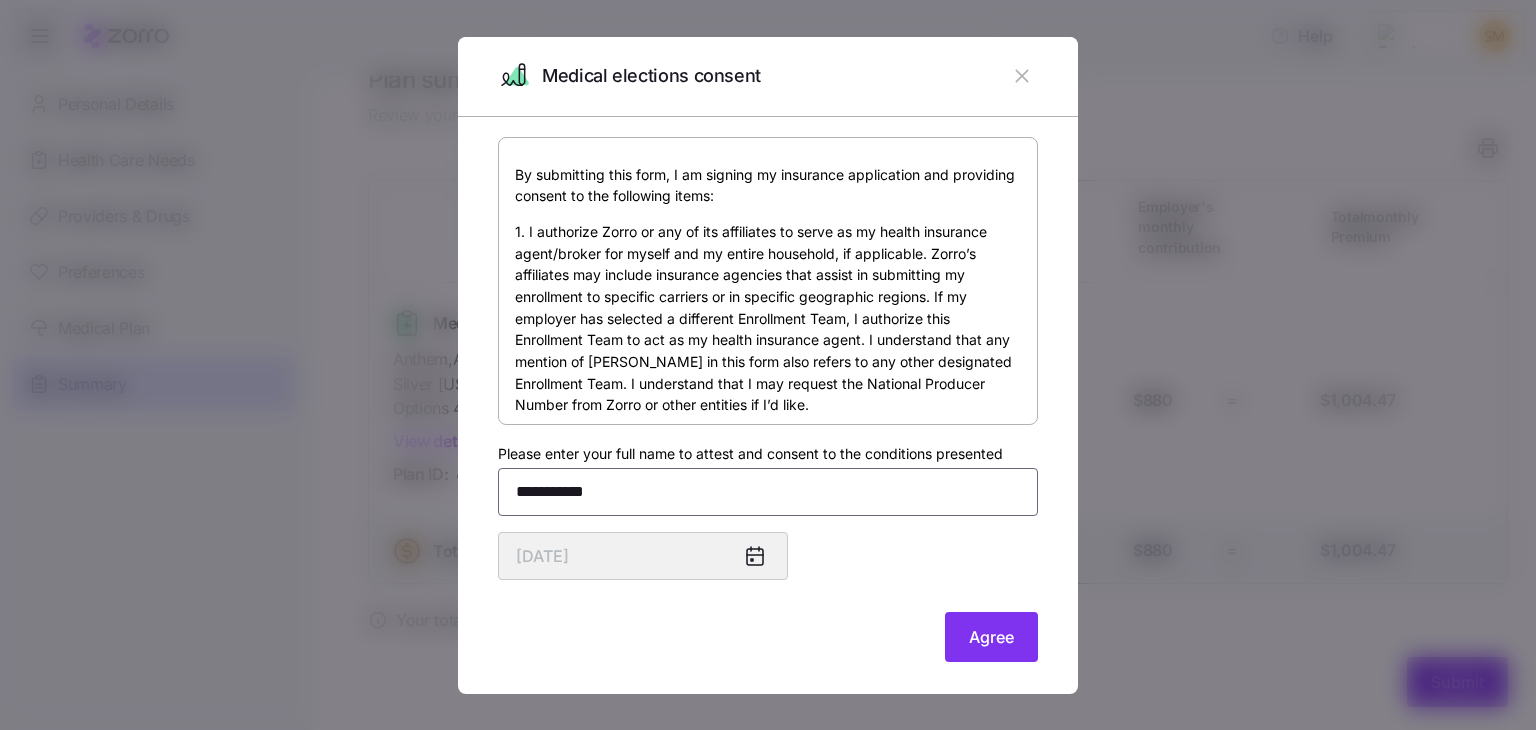 type on "**********" 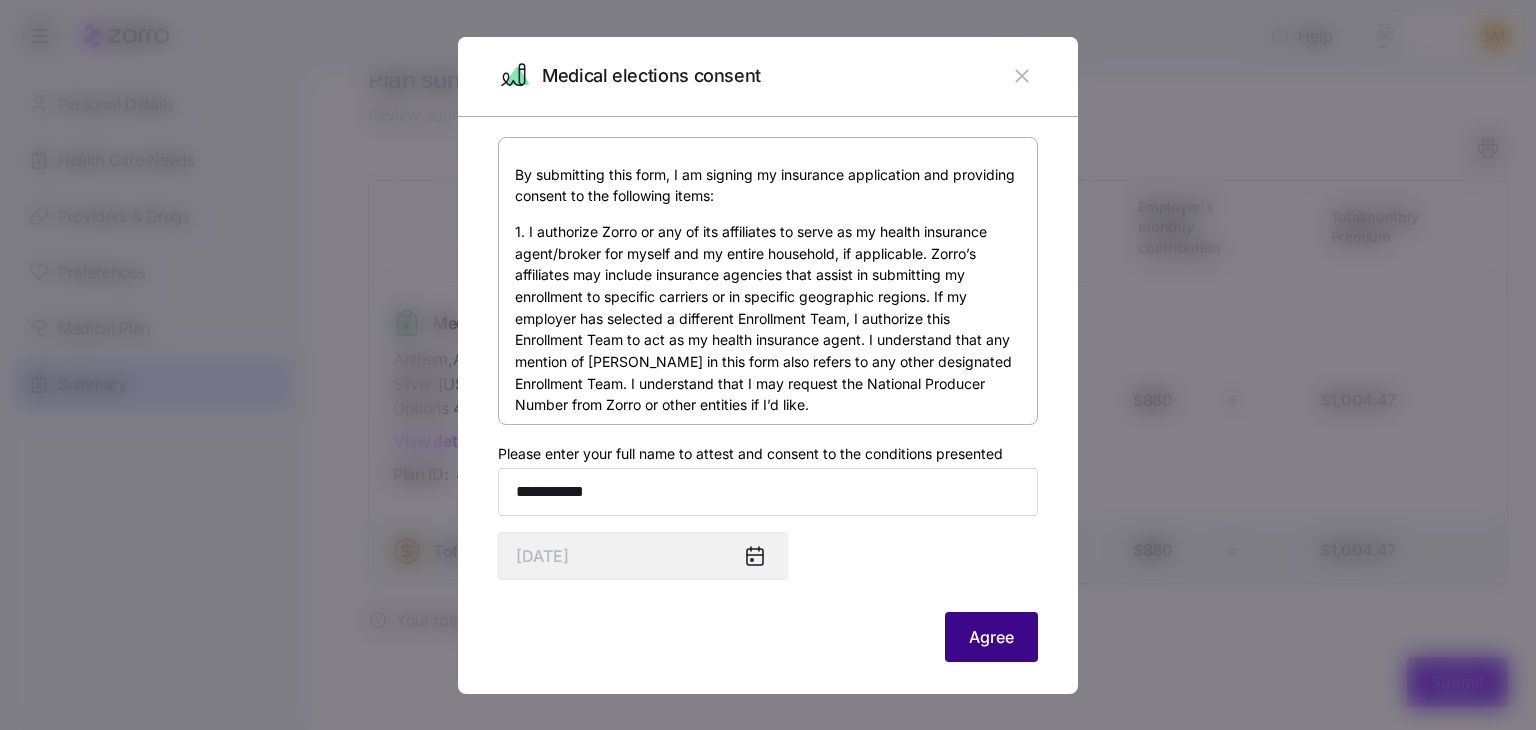 click on "Agree" at bounding box center (991, 637) 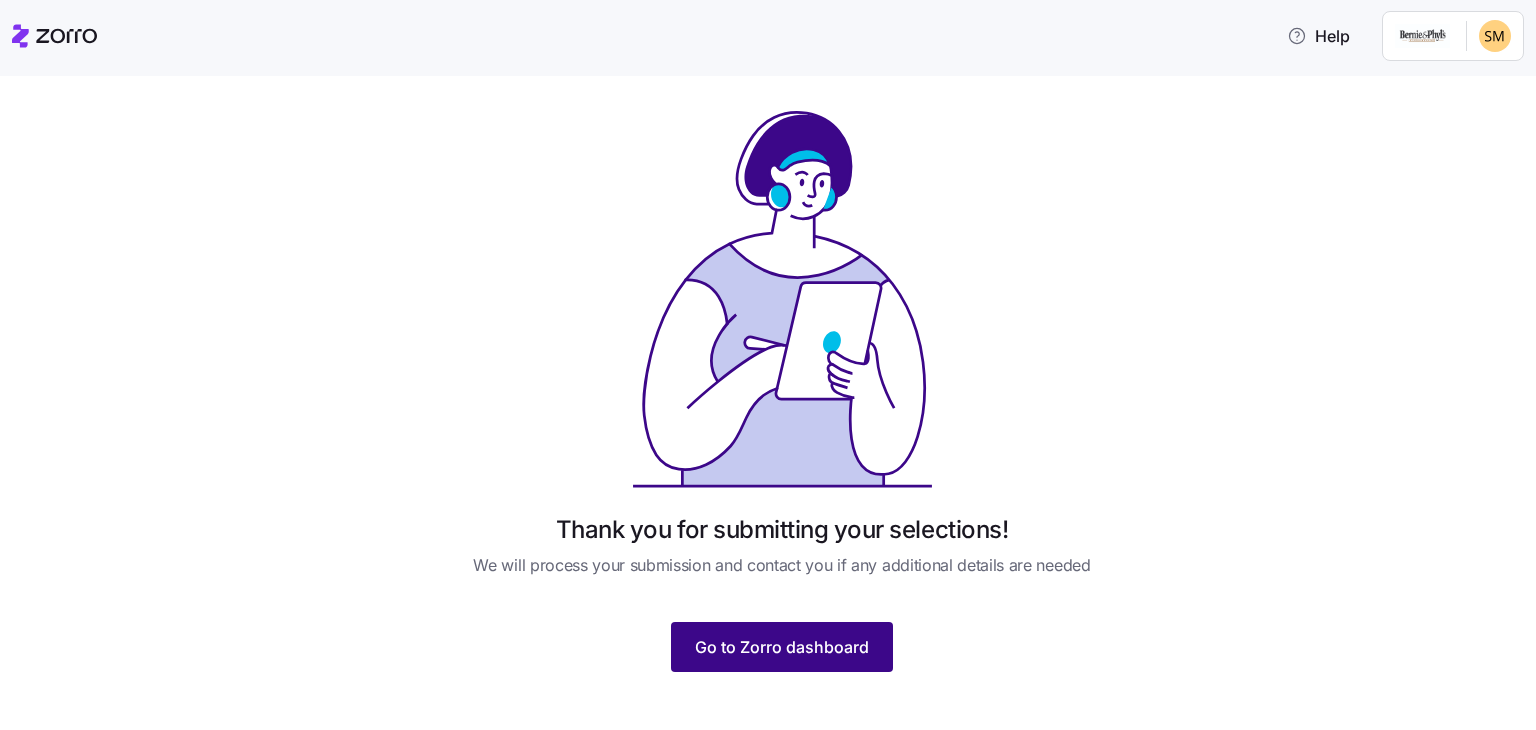 click on "Go to Zorro dashboard" at bounding box center (782, 647) 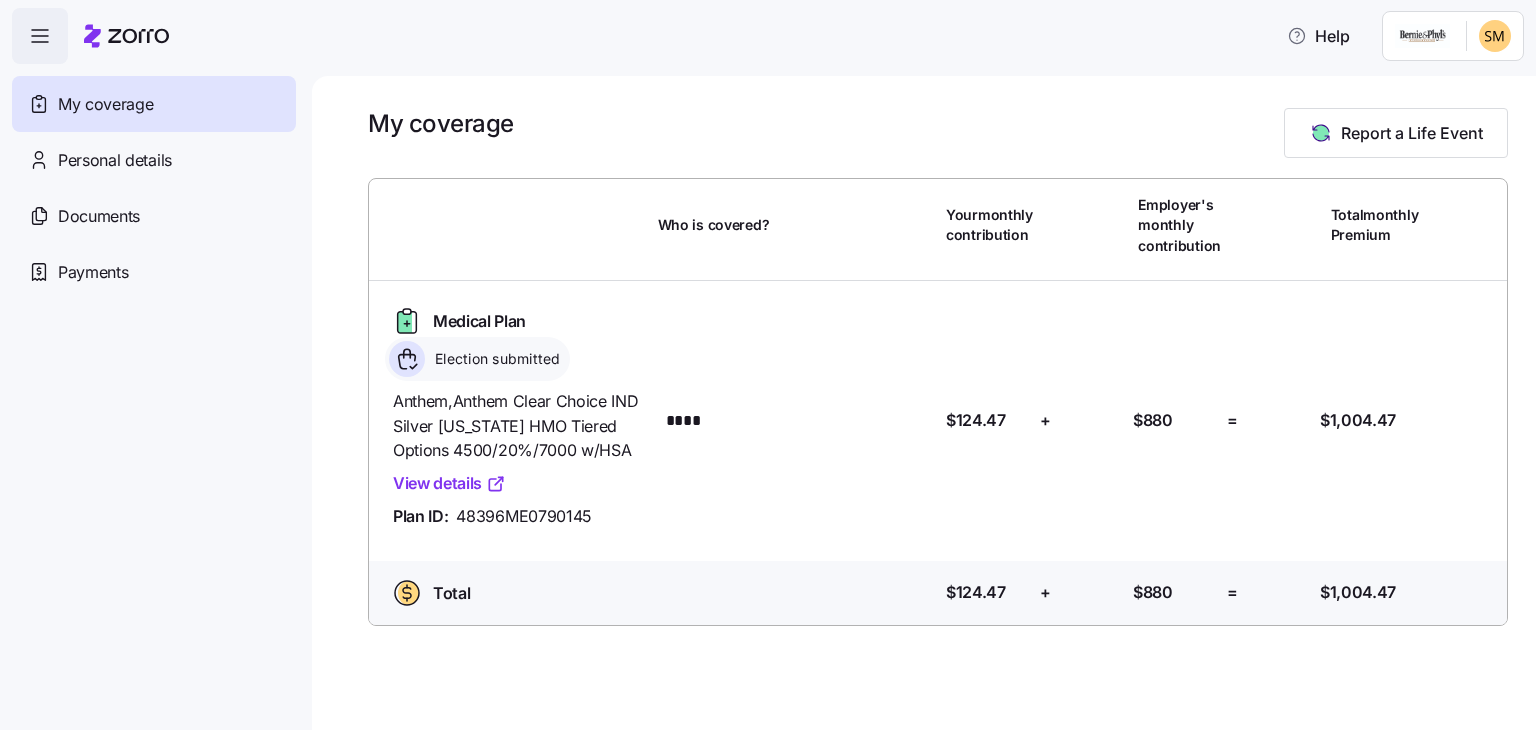 click on "Help My coverage Personal details Documents Partners hub Payments My coverage Report a Life Event Who is covered? Your  monthly contribution Employer's monthly contribution Total  monthly Premium Medical Plan Election submitted Anthem ,  Anthem Clear Choice IND Silver [US_STATE] HMO Tiered Options 4500/20%/7000 w/HSA View details Plan ID: 48396ME0790145 Who is covered? **** Your contribution: $124.47 + Employer's contribution: $880 = Total Premium: $1,004.47 Total Who is covered? Your contribution: $124.47 + Employer's contribution: $880 = Total Premium: $1,004.47 My Coverage | Zorro" at bounding box center (768, 359) 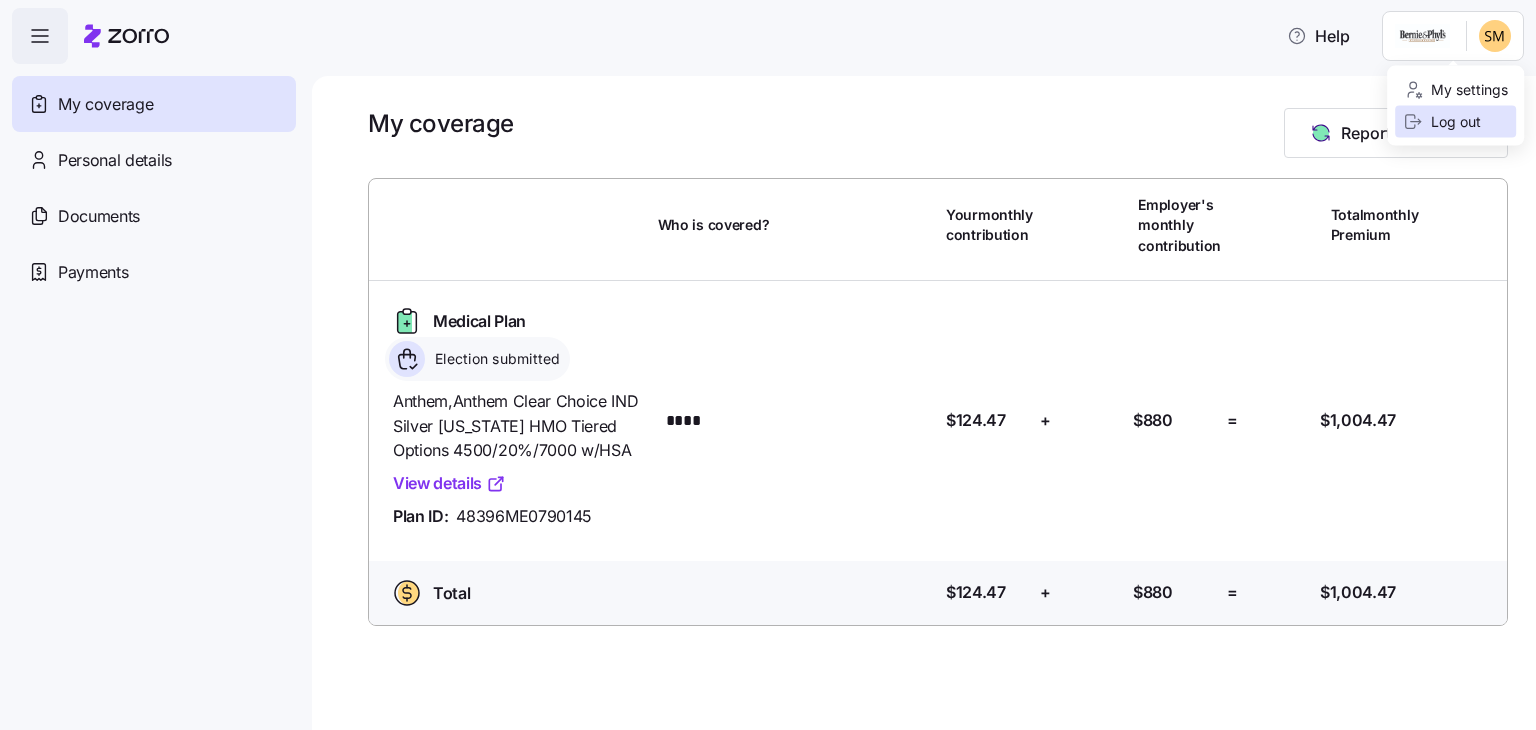 click on "Log out" at bounding box center (1442, 122) 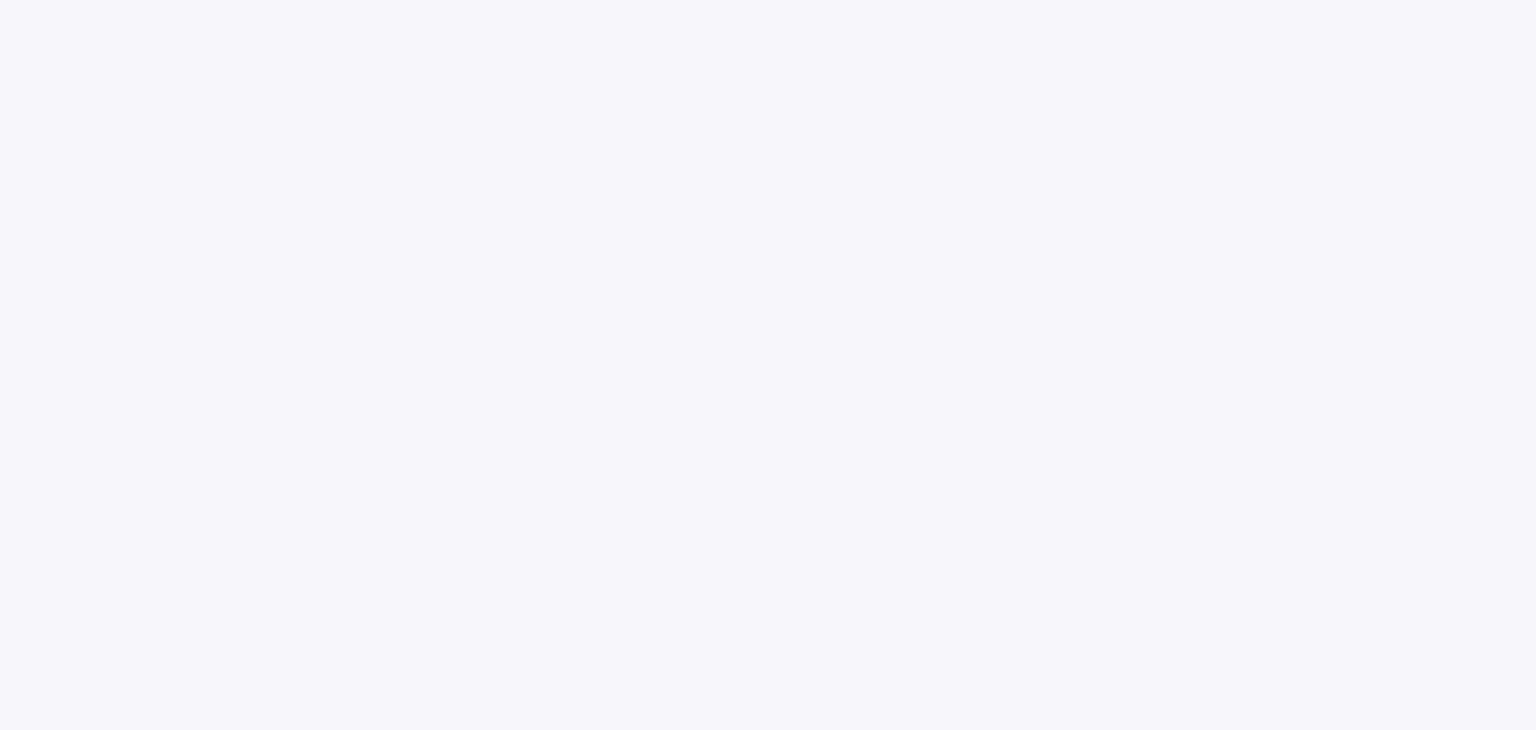 scroll, scrollTop: 0, scrollLeft: 0, axis: both 